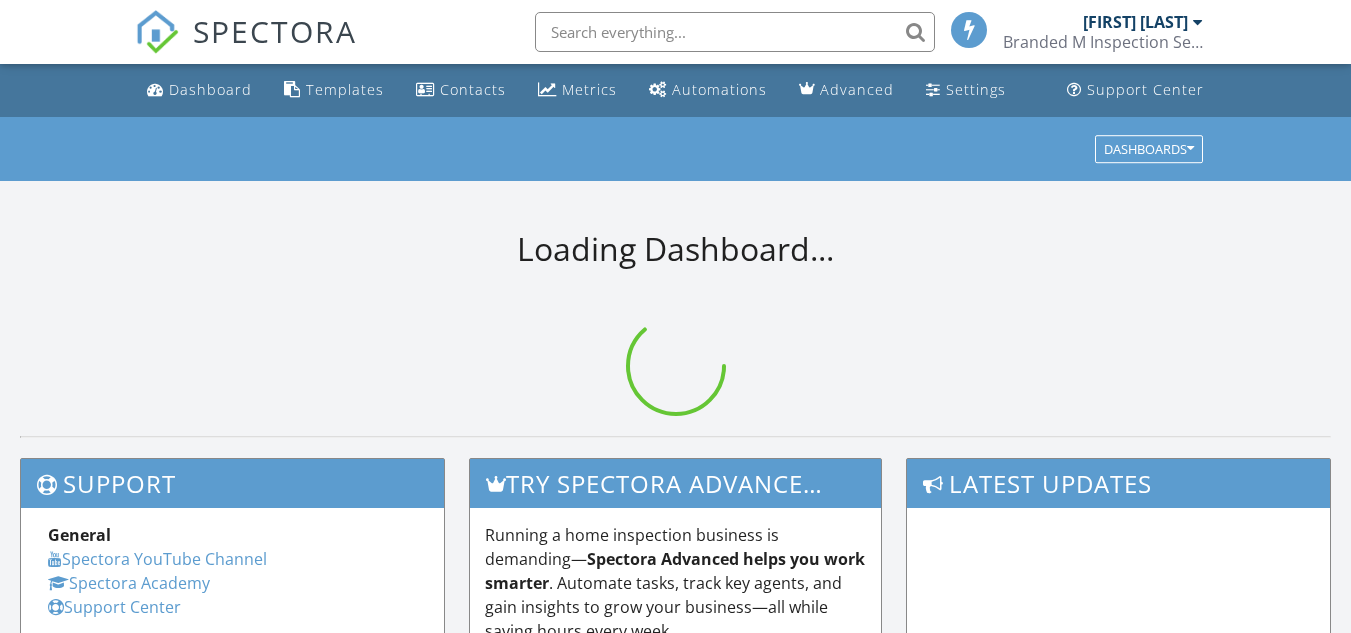 scroll, scrollTop: 0, scrollLeft: 0, axis: both 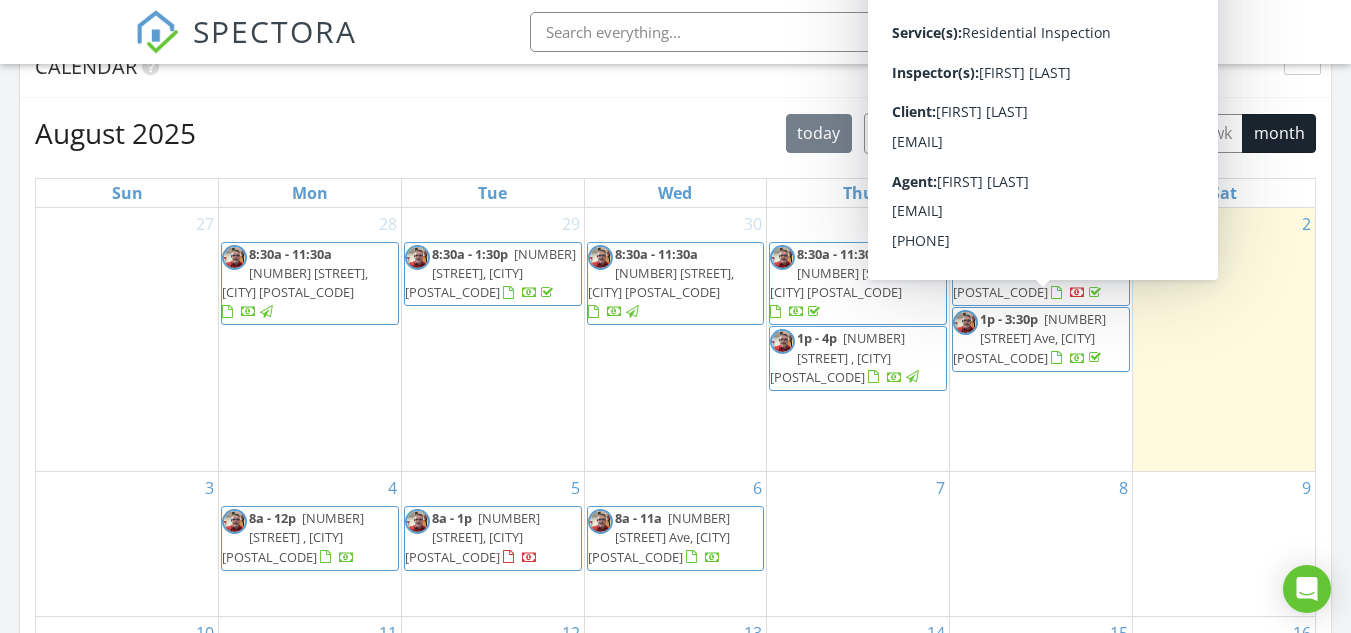 click on "[NUMBER] [STREET], [CITY] [POSTAL_CODE]" at bounding box center [1029, 338] 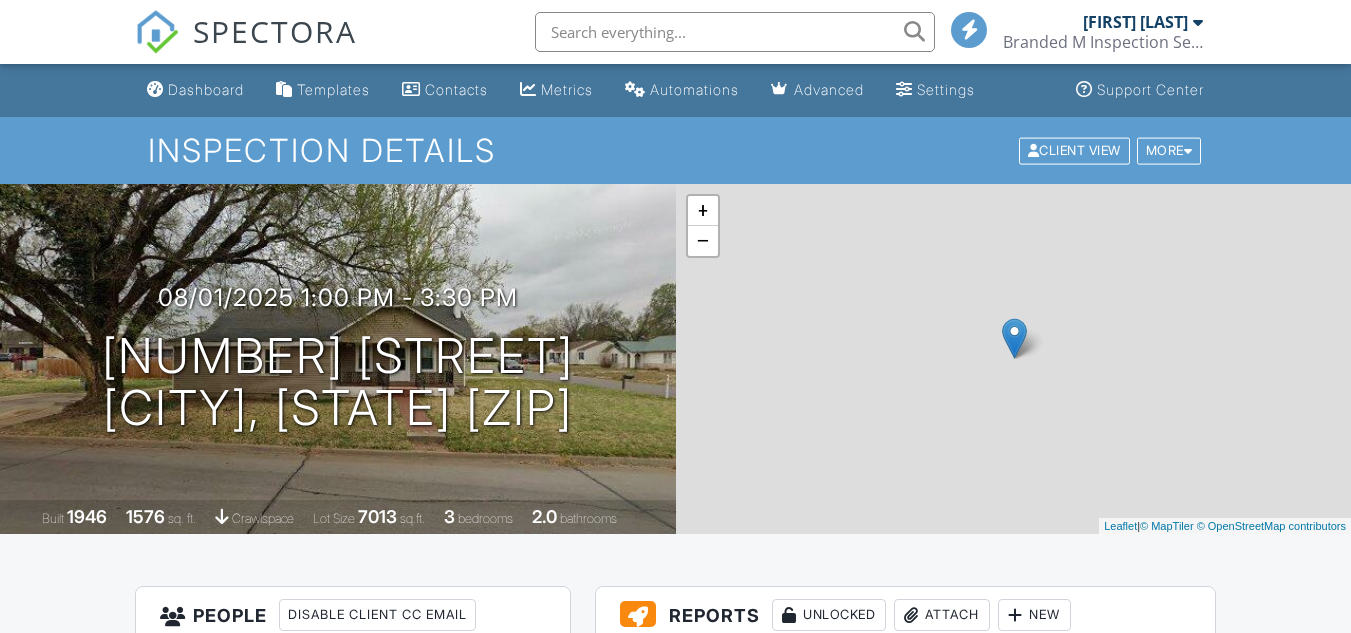scroll, scrollTop: 0, scrollLeft: 0, axis: both 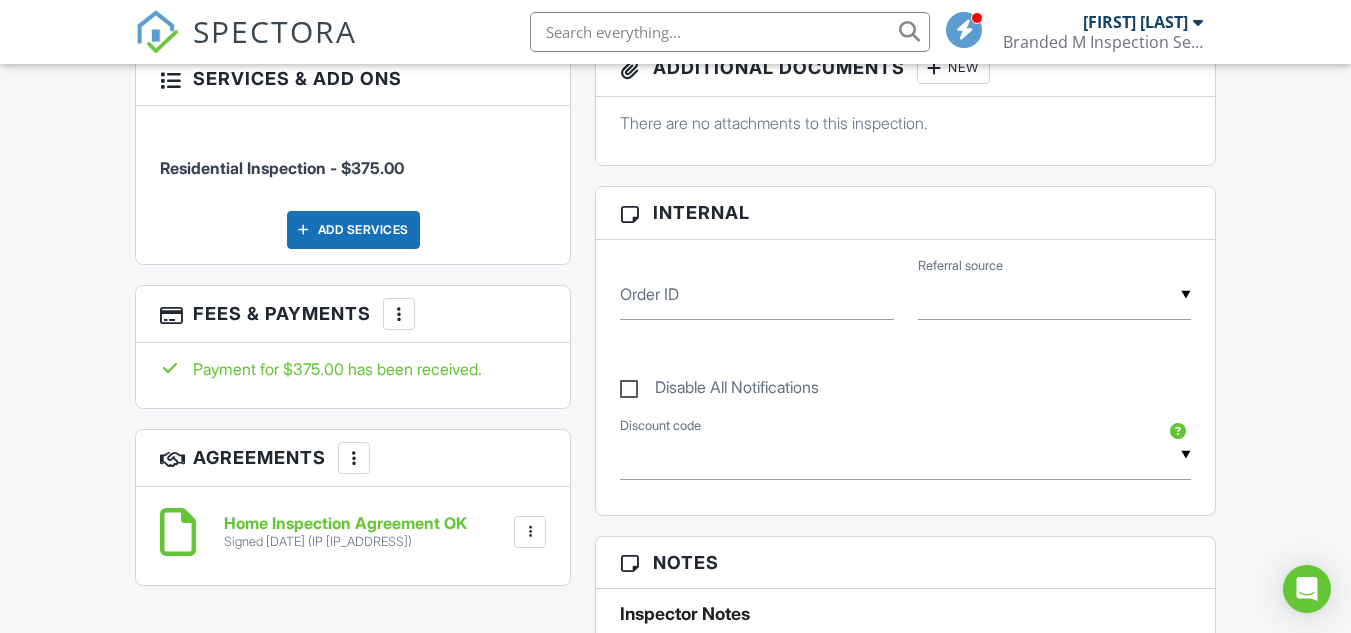 drag, startPoint x: 1356, startPoint y: 115, endPoint x: 1365, endPoint y: 326, distance: 211.19185 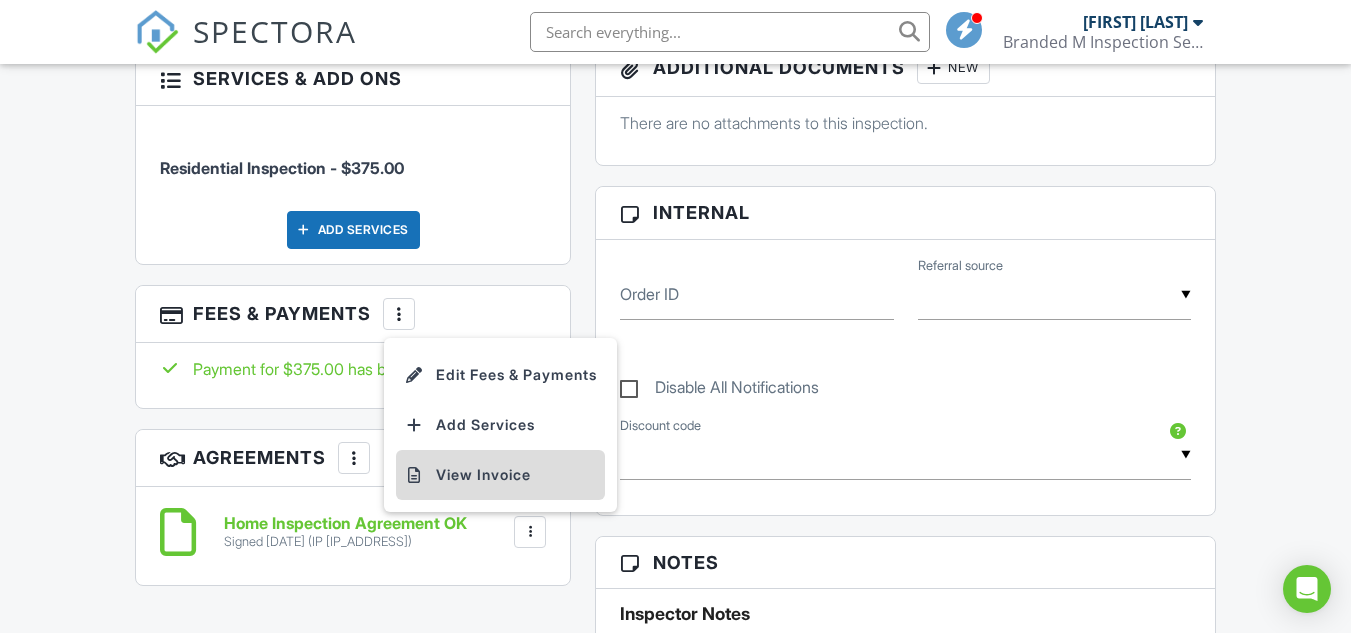 click on "View Invoice" at bounding box center (500, 475) 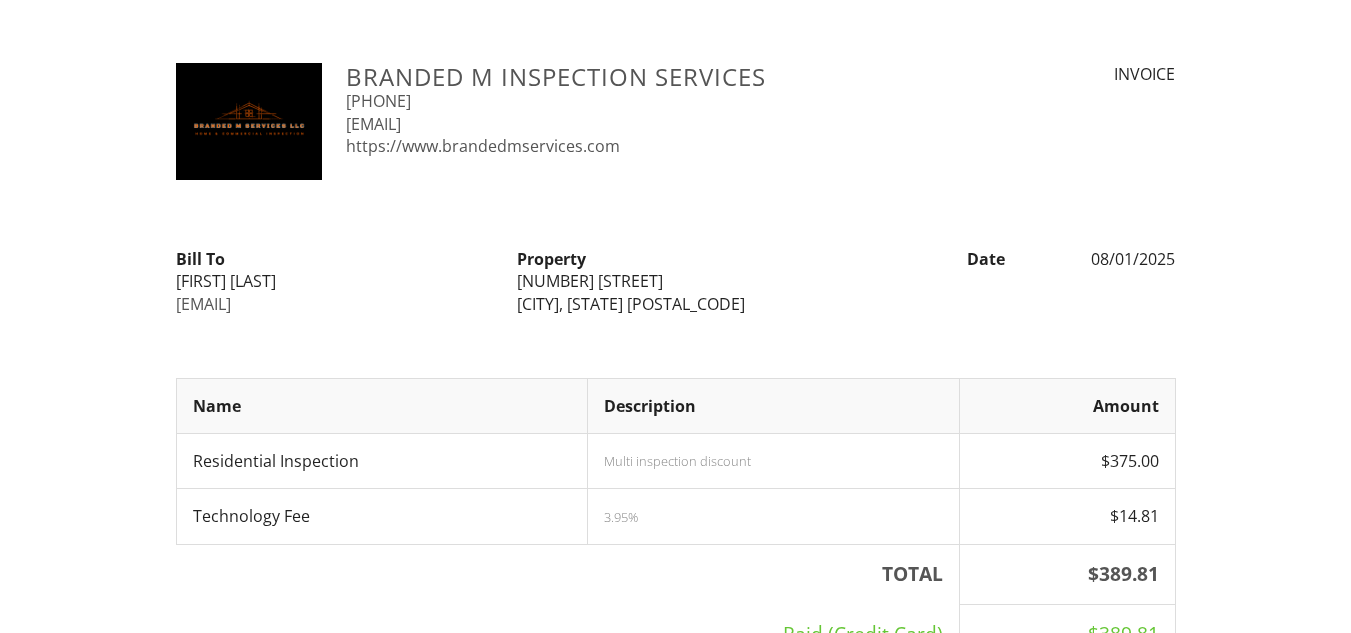 scroll, scrollTop: 0, scrollLeft: 0, axis: both 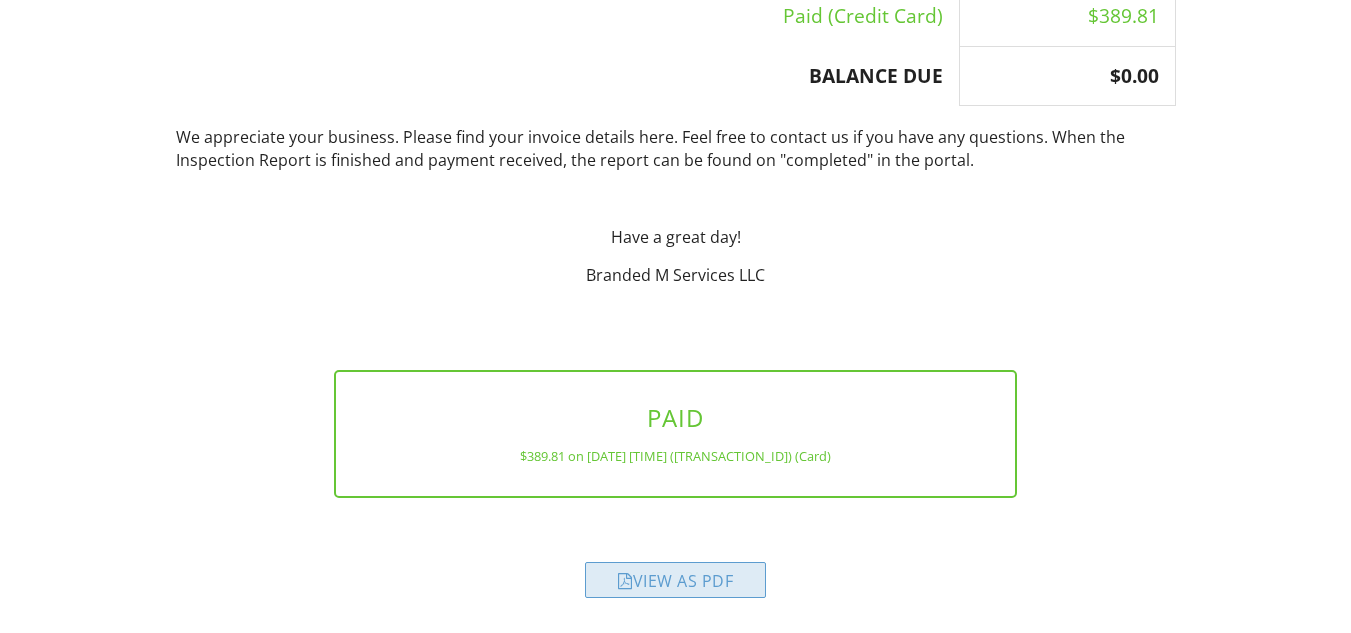 click on "View as PDF" at bounding box center (675, 580) 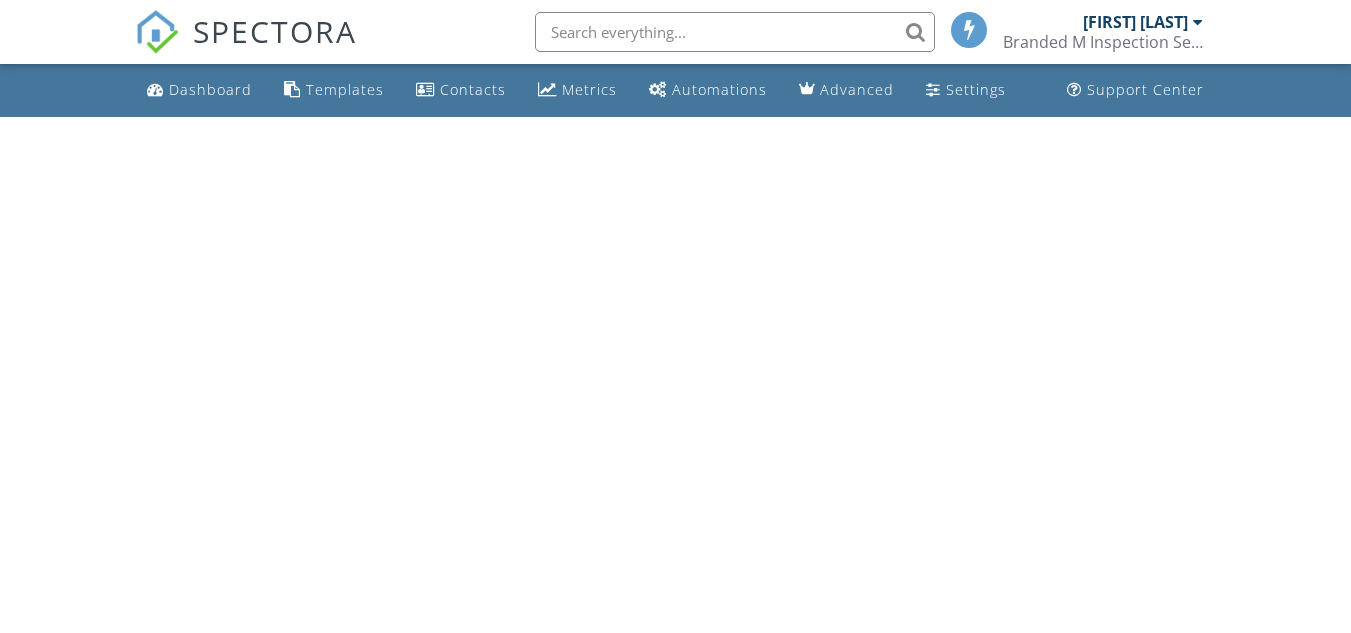 scroll, scrollTop: 0, scrollLeft: 0, axis: both 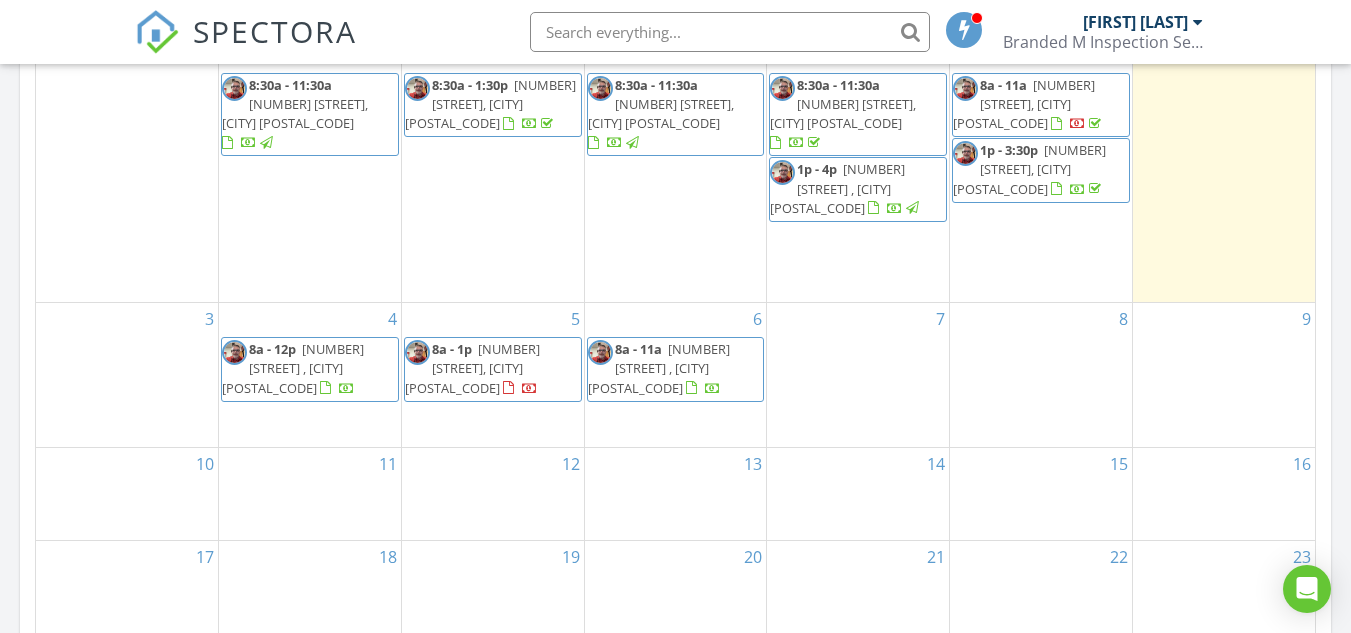 drag, startPoint x: 1357, startPoint y: 112, endPoint x: 1365, endPoint y: 328, distance: 216.1481 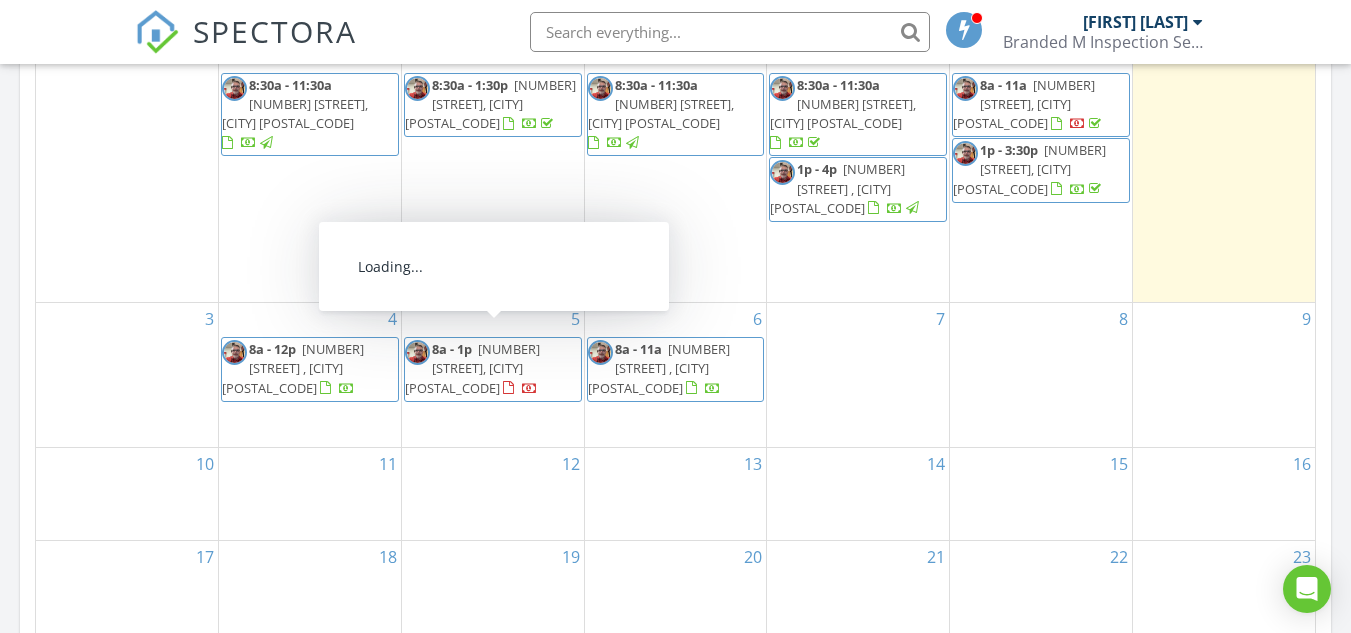 click on "24316 E 1025 Rd, Weatherford 73096" at bounding box center [472, 368] 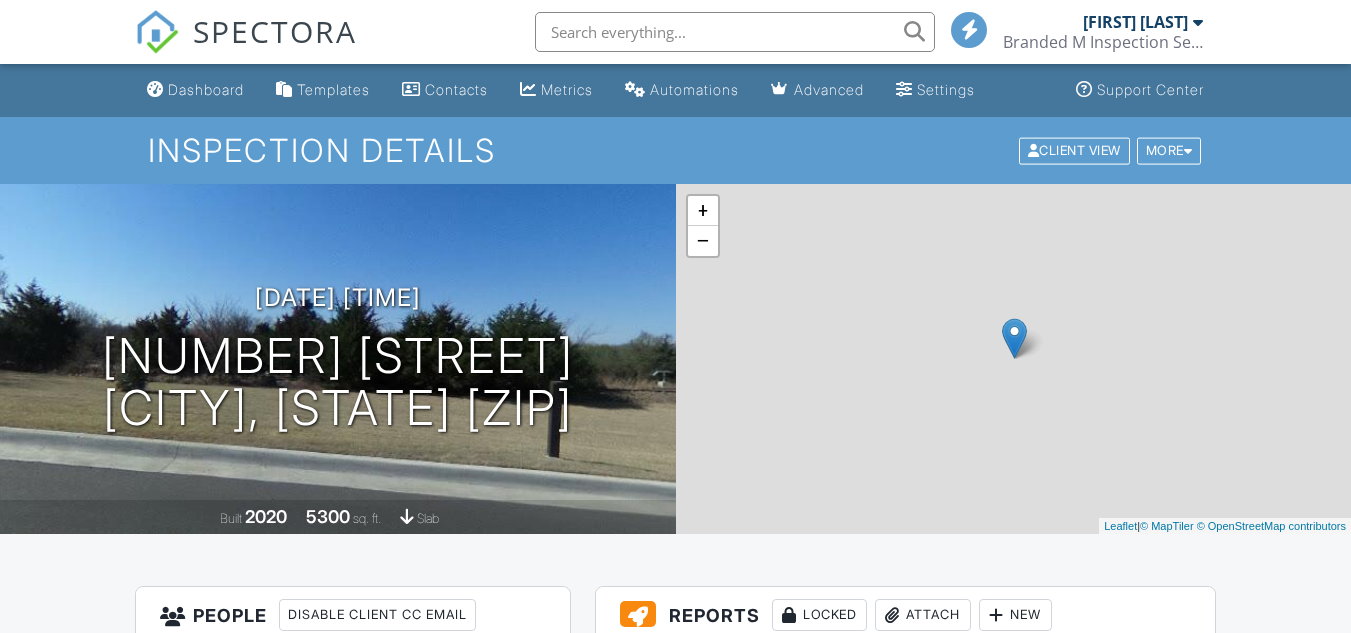 scroll, scrollTop: 0, scrollLeft: 0, axis: both 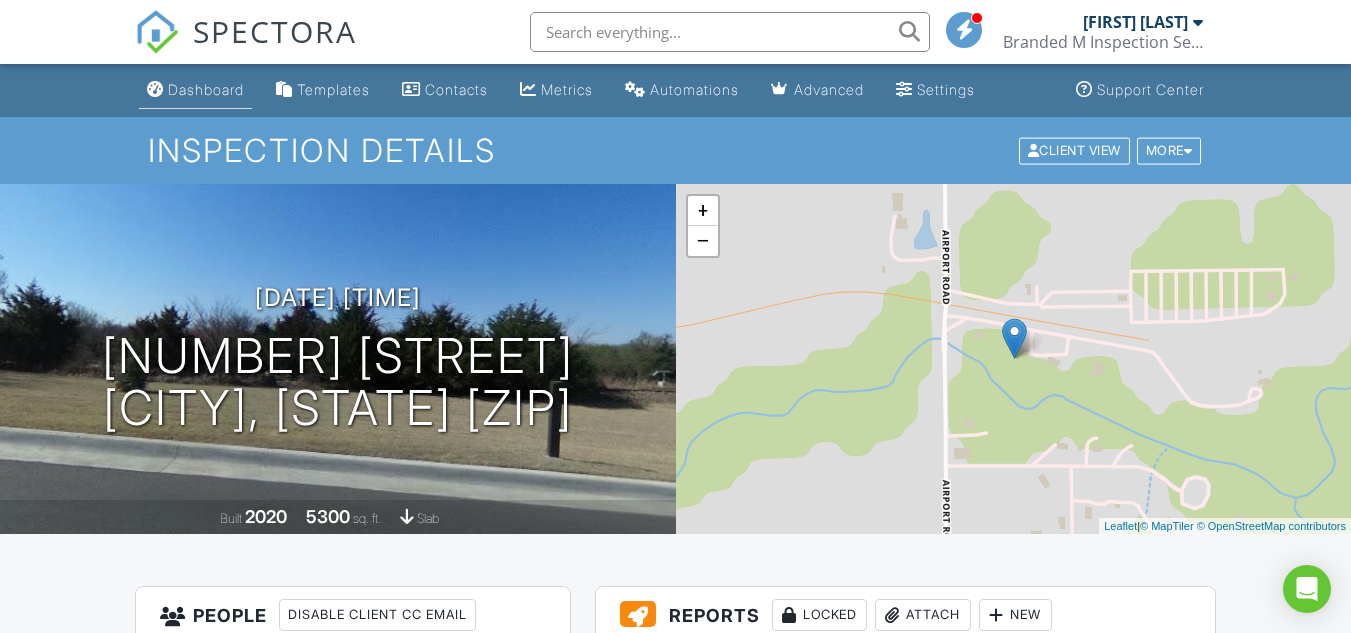 click on "Dashboard" at bounding box center [206, 89] 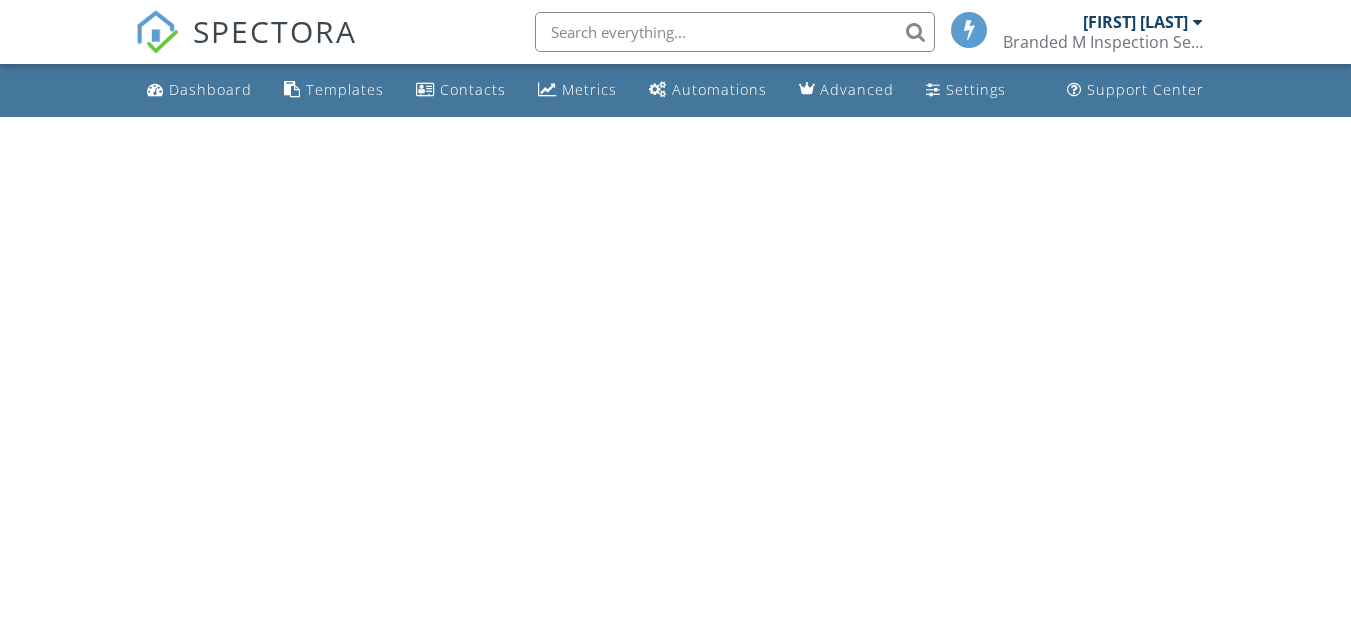 scroll, scrollTop: 0, scrollLeft: 0, axis: both 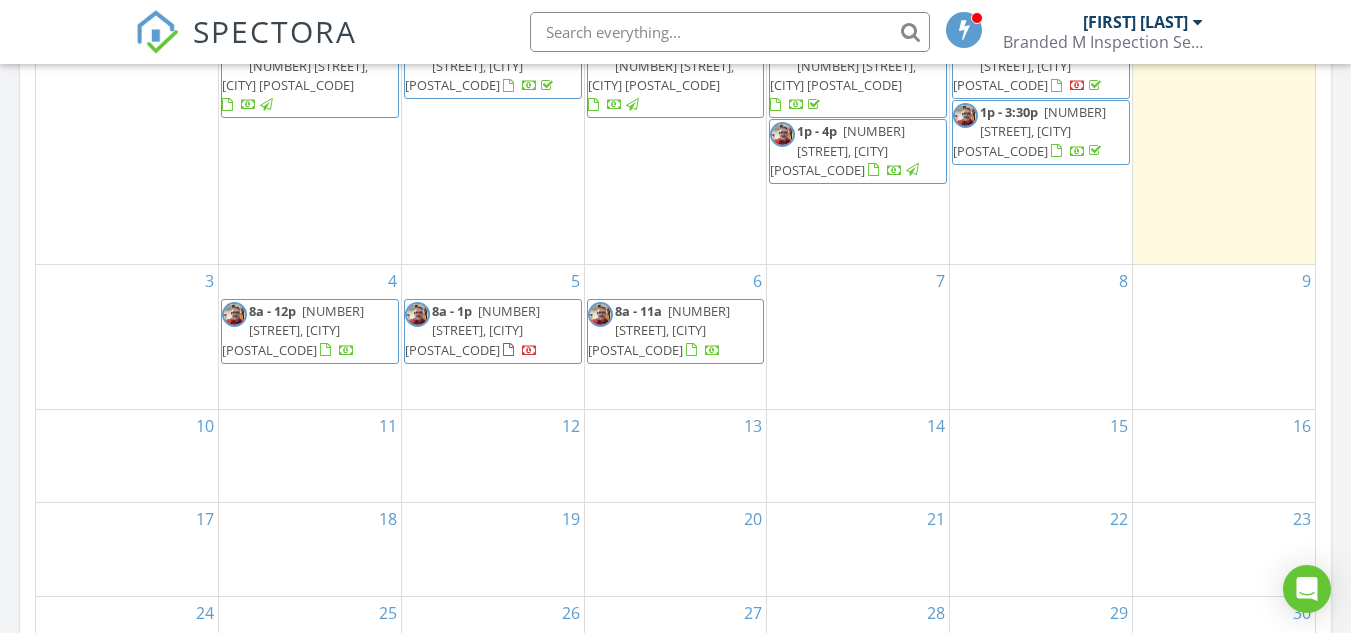 click on "7" at bounding box center (858, 336) 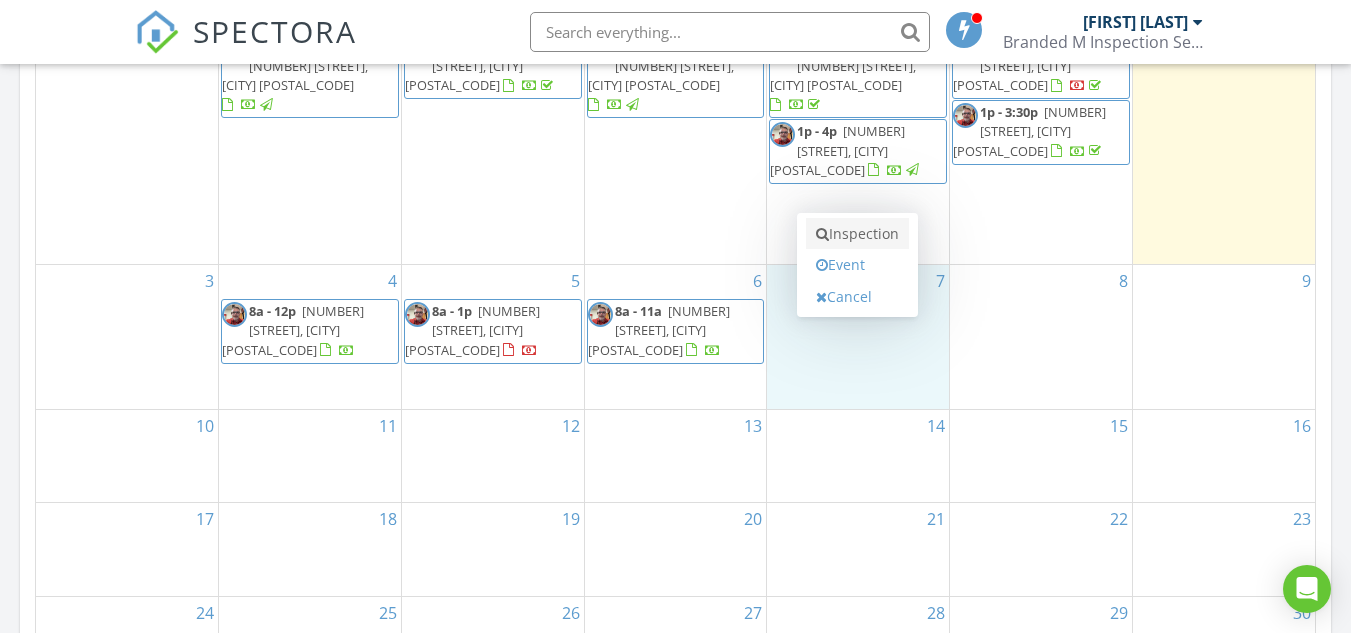 click on "Inspection" at bounding box center [857, 234] 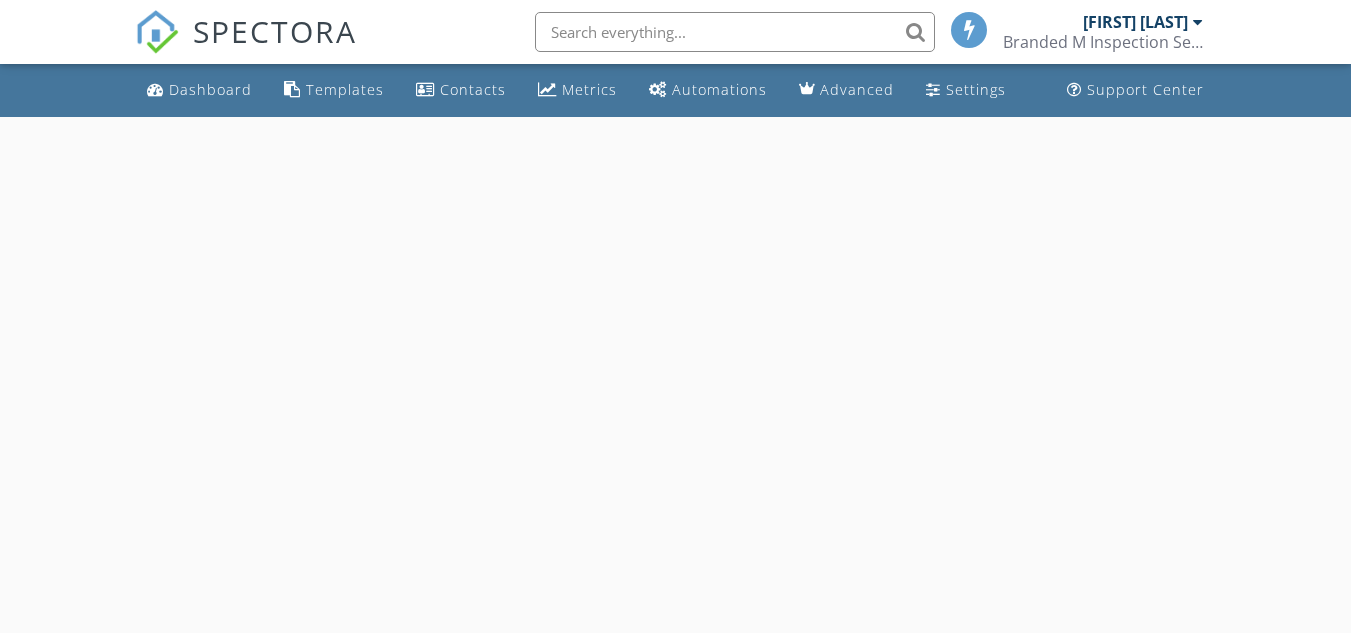 scroll, scrollTop: 0, scrollLeft: 0, axis: both 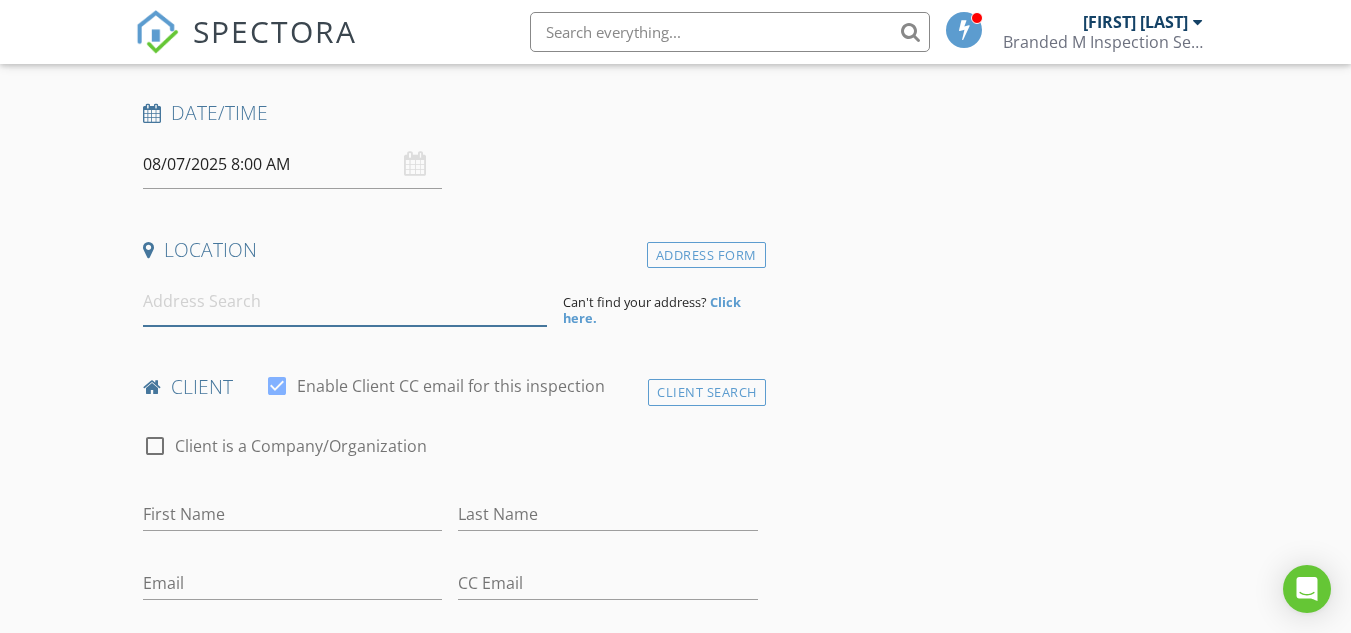 click at bounding box center (345, 301) 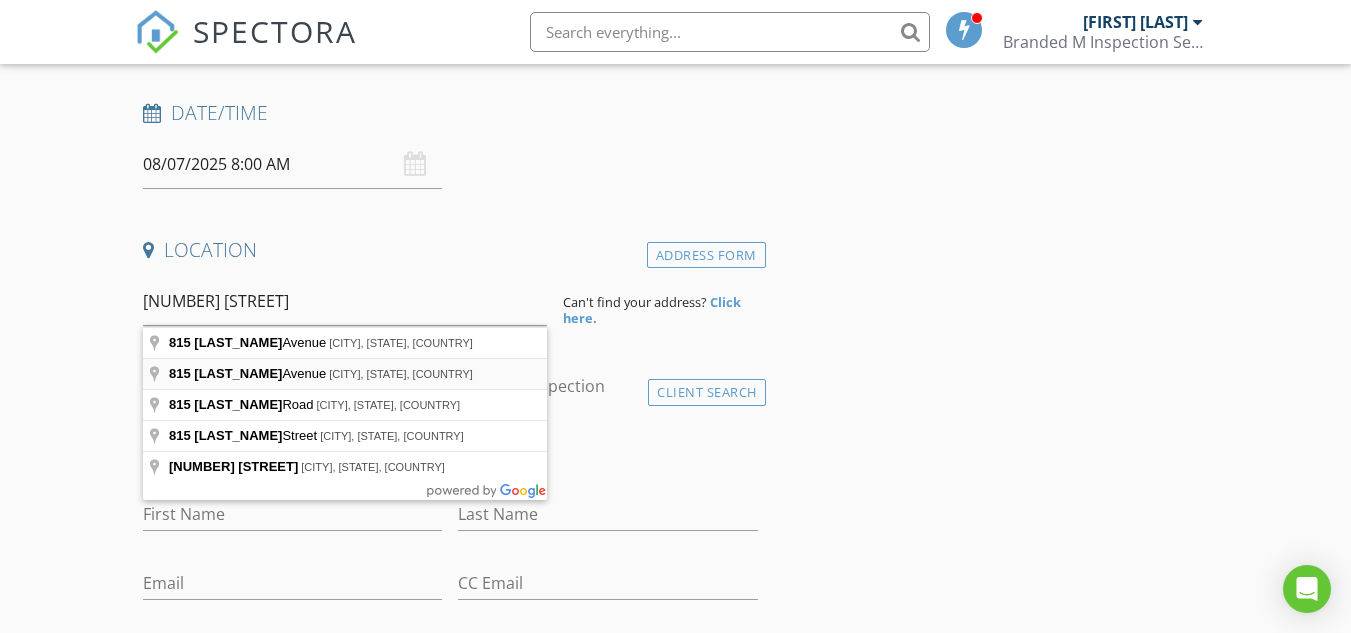 type on "815 Hayes Avenue, Clinton, OK, USA" 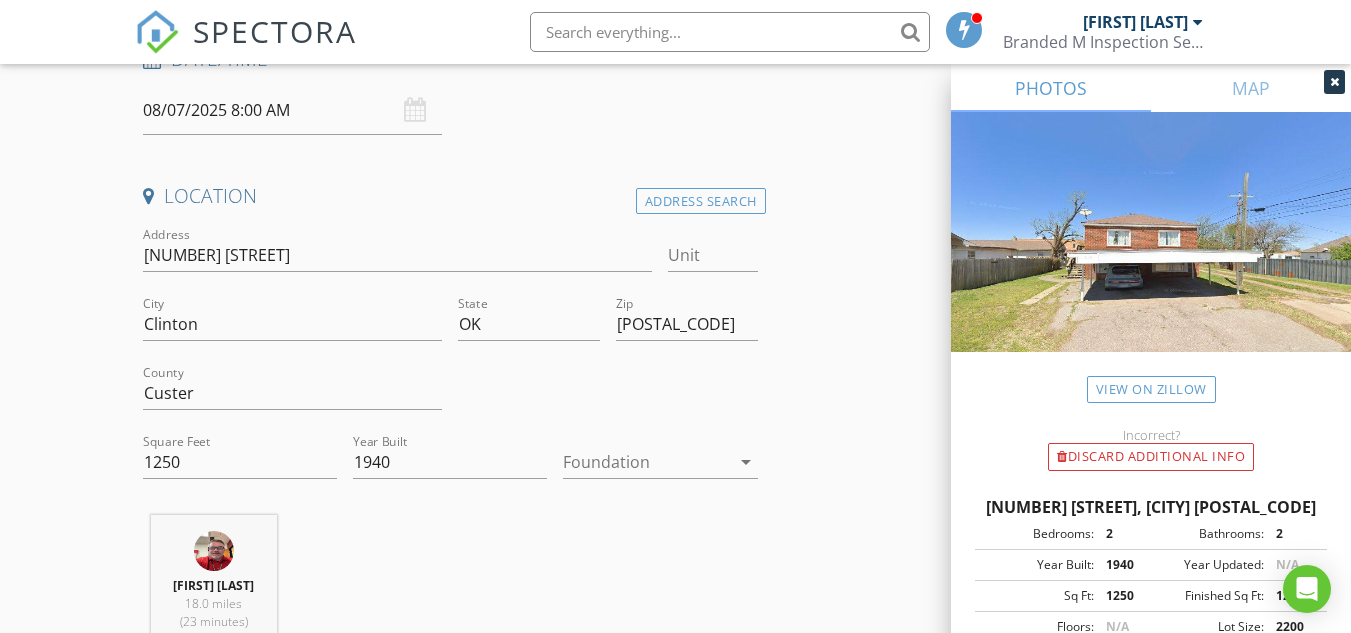 scroll, scrollTop: 332, scrollLeft: 0, axis: vertical 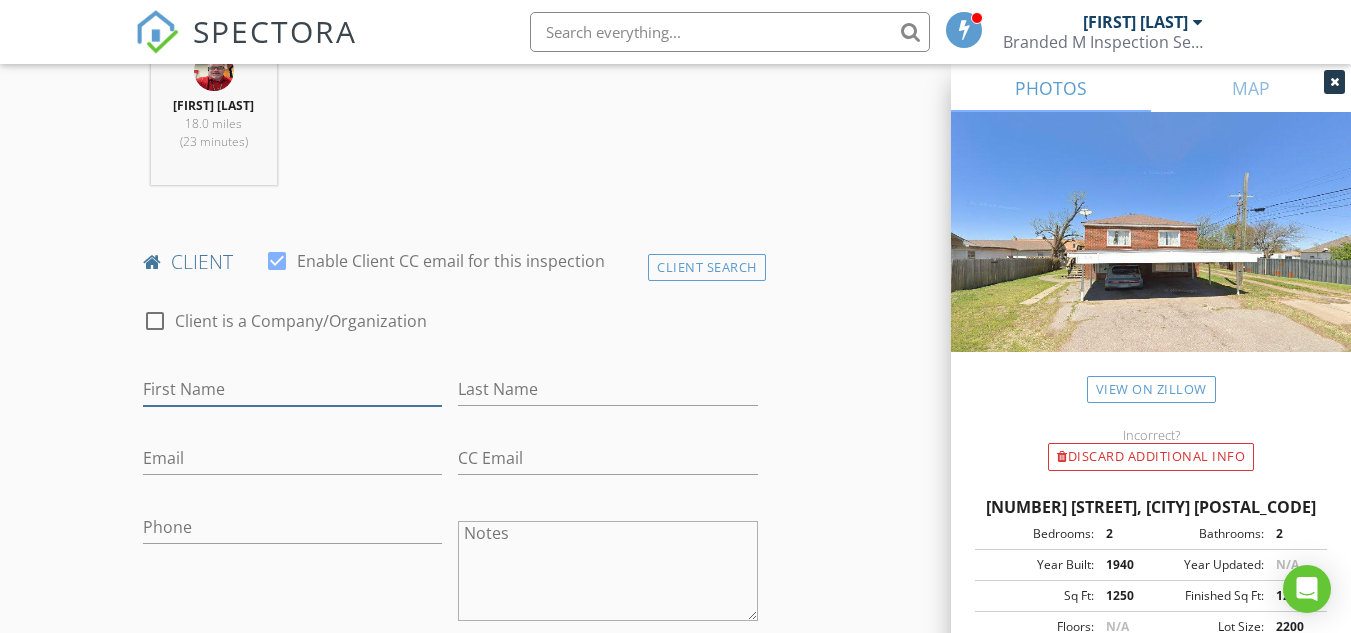 click on "First Name" at bounding box center (292, 389) 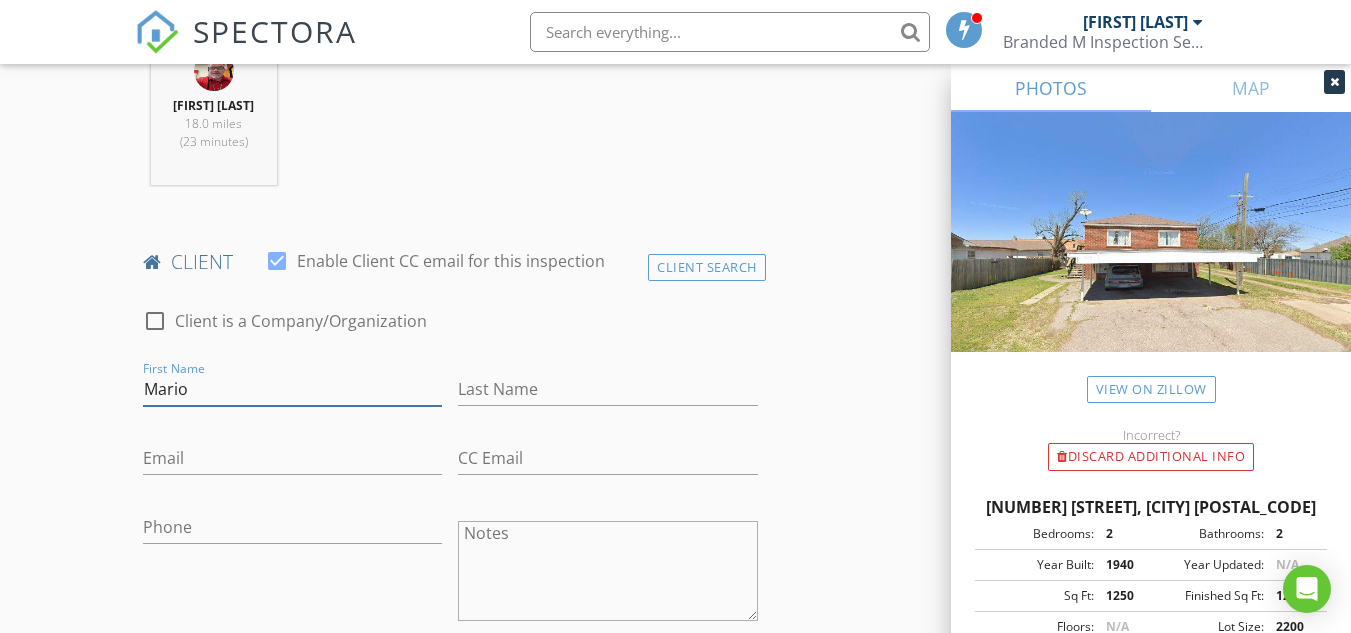type on "Mario" 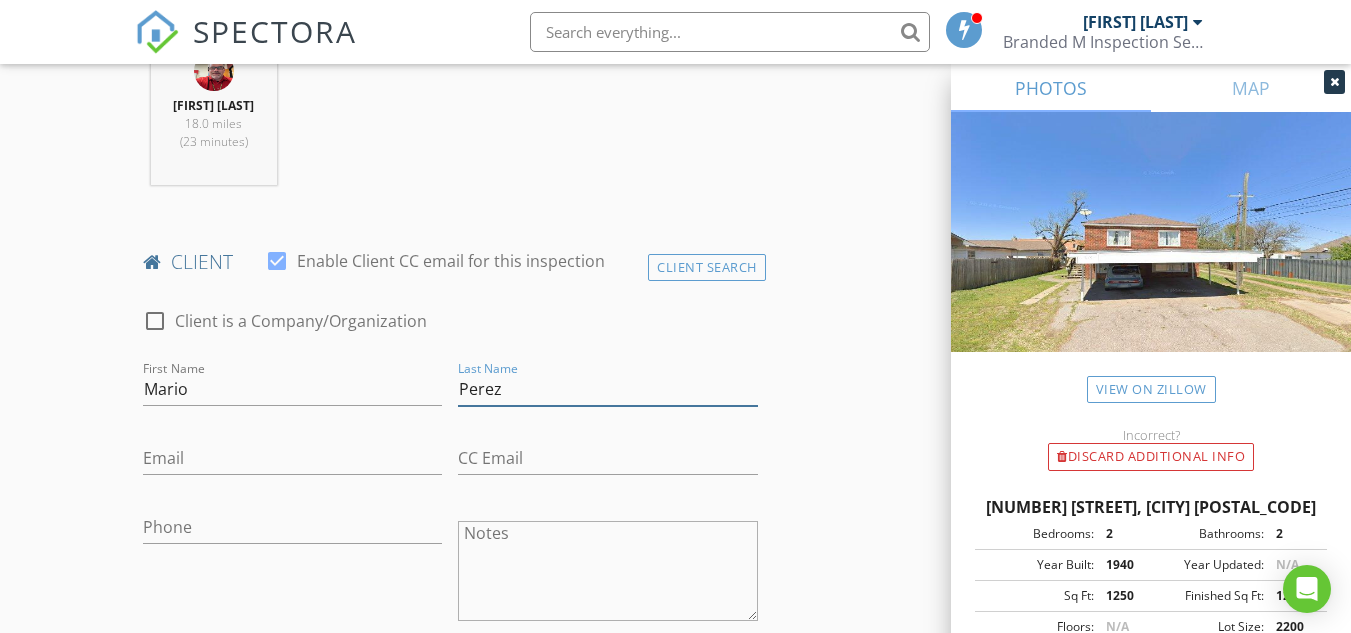 type on "Perez" 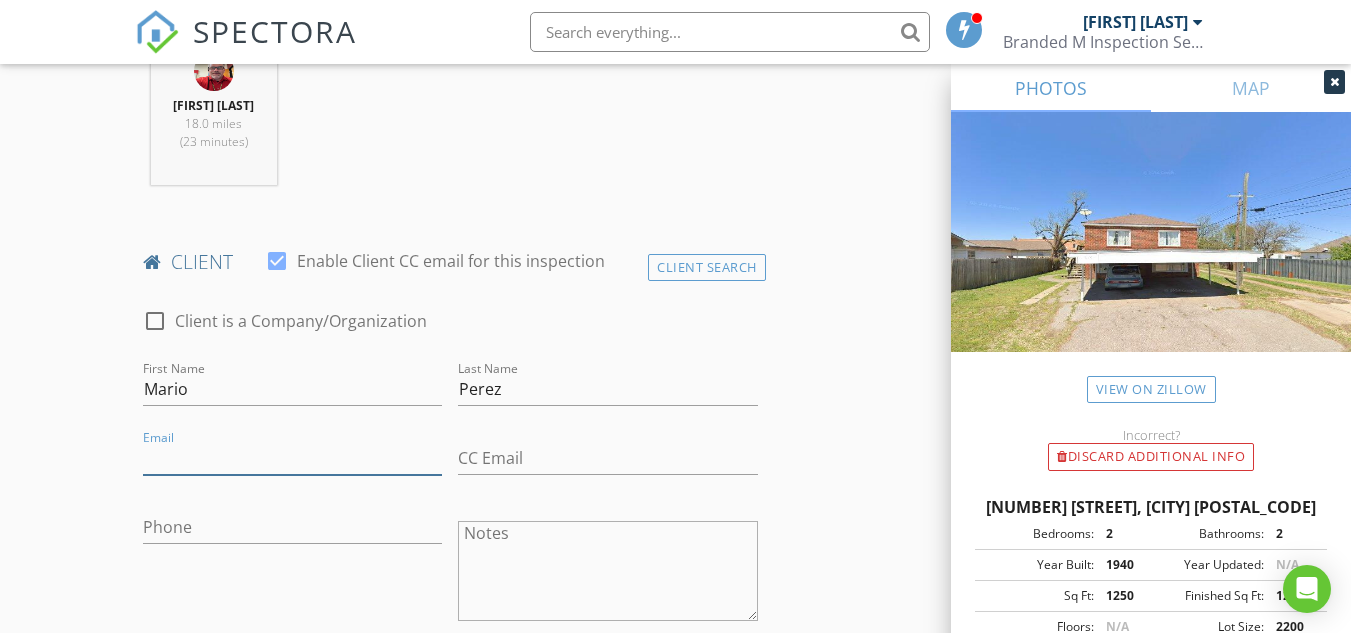 click on "Email" at bounding box center (292, 458) 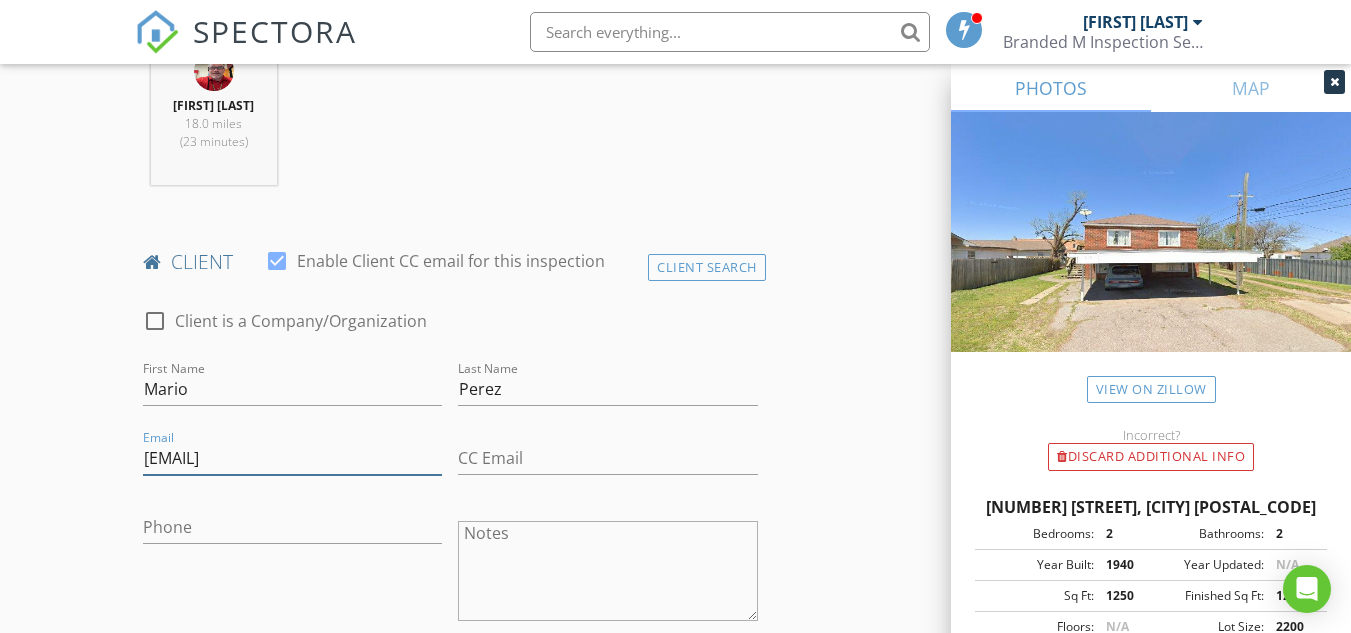 type on "knkn90@gmail.com" 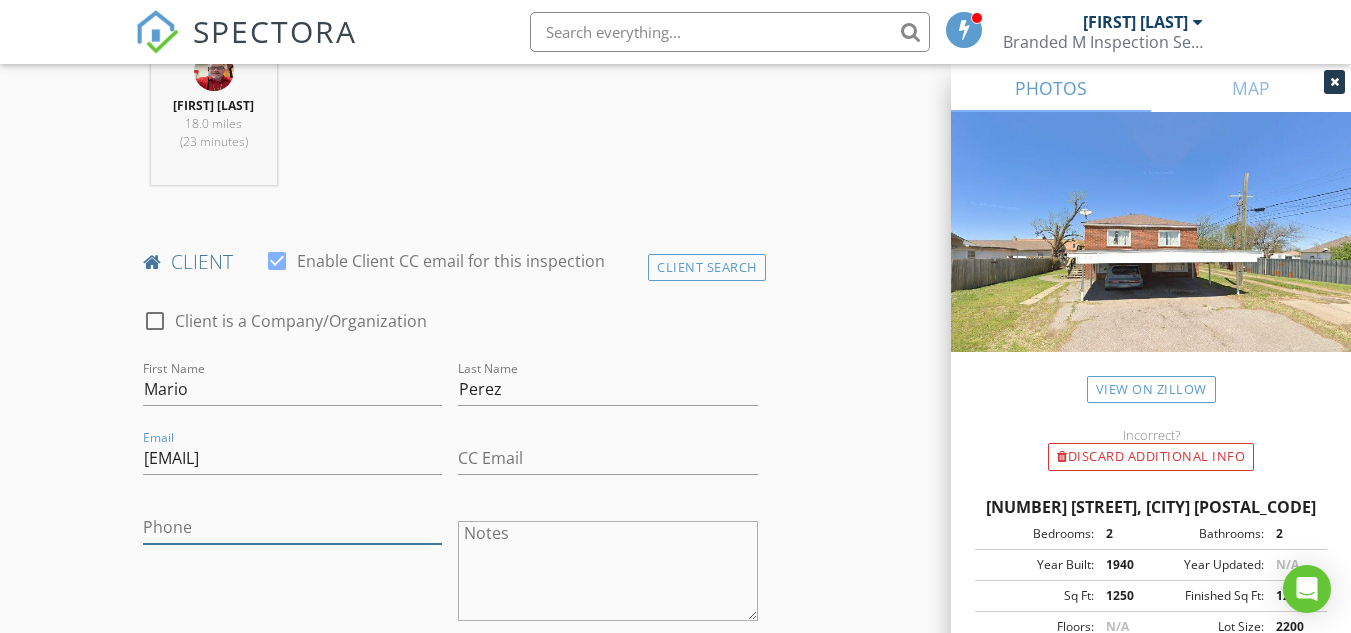 click on "Phone" at bounding box center (292, 527) 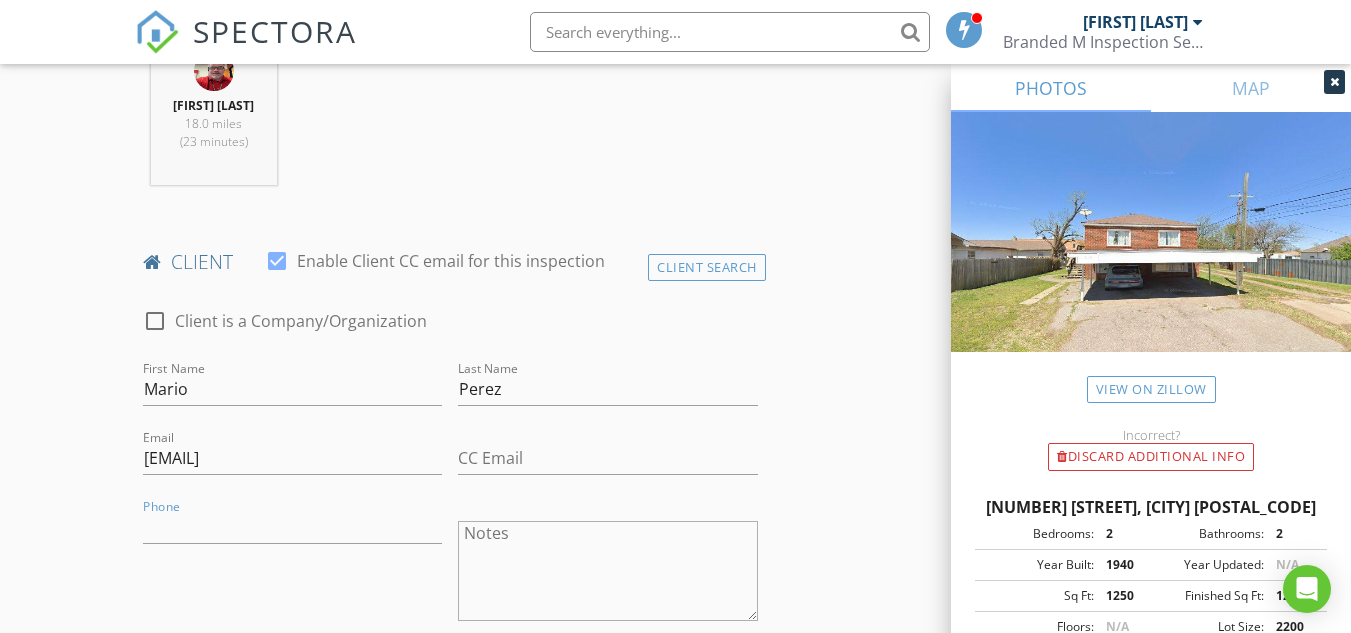 click on "INSPECTOR(S)
check_box   Shane McLaughlin   PRIMARY   Shane McLaughlin arrow_drop_down   check_box_outline_blank Shane McLaughlin specifically requested
Date/Time
08/07/2025 8:00 AM
Location
Address Search       Address 815 Hayes Ave   Unit   City Clinton   State OK   Zip 73601   County Custer     Square Feet 1250   Year Built 1940   Foundation arrow_drop_down     Shane McLaughlin     18.0 miles     (23 minutes)
client
check_box Enable Client CC email for this inspection   Client Search     check_box_outline_blank Client is a Company/Organization     First Name Mario   Last Name Perez   Email knkn90@gmail.com   CC Email   Phone           Notes   Private Notes
ADD ADDITIONAL client
SERVICES
check_box_outline_blank   Residential Inspection   Residential Inspection" at bounding box center (675, 1047) 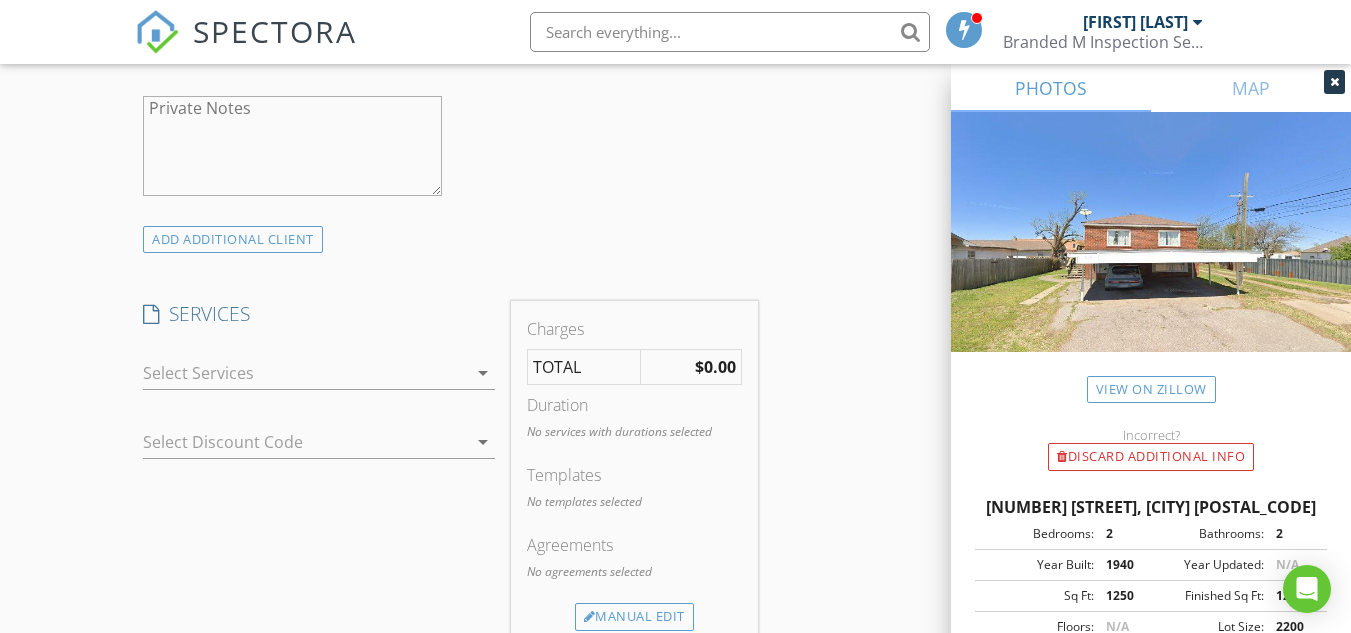 scroll, scrollTop: 1441, scrollLeft: 0, axis: vertical 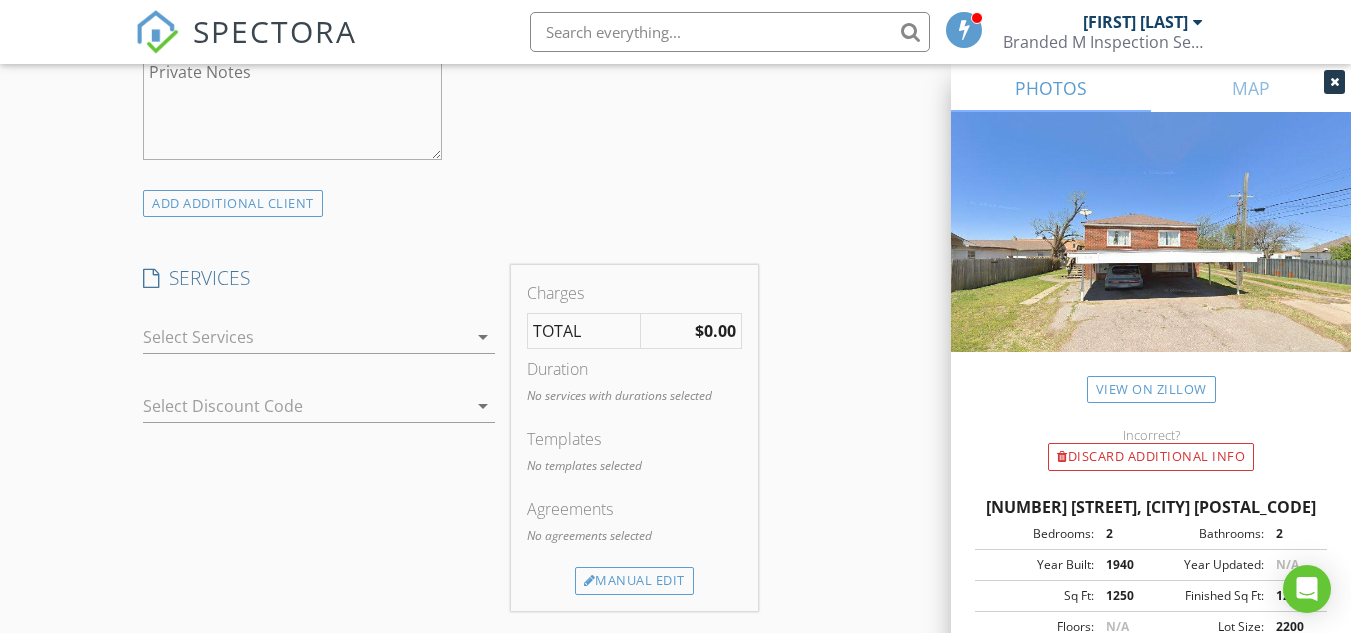 click on "arrow_drop_down" at bounding box center [483, 337] 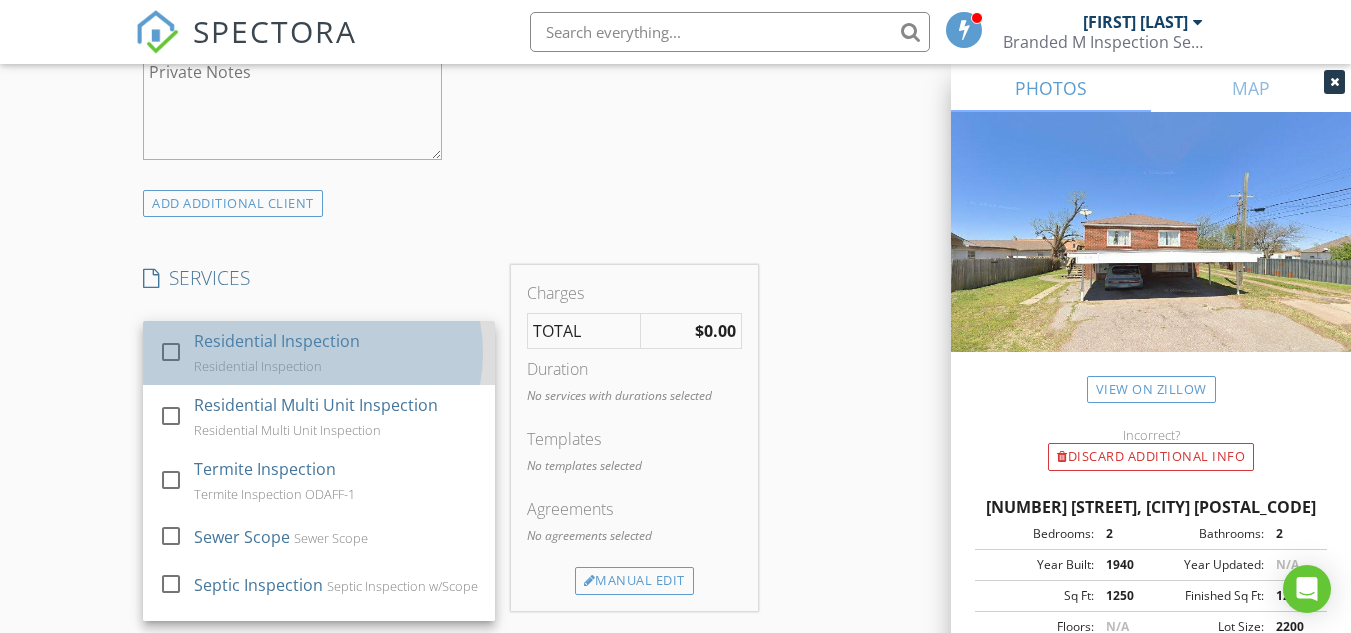 click on "Residential Inspection   Residential Inspection" at bounding box center [336, 353] 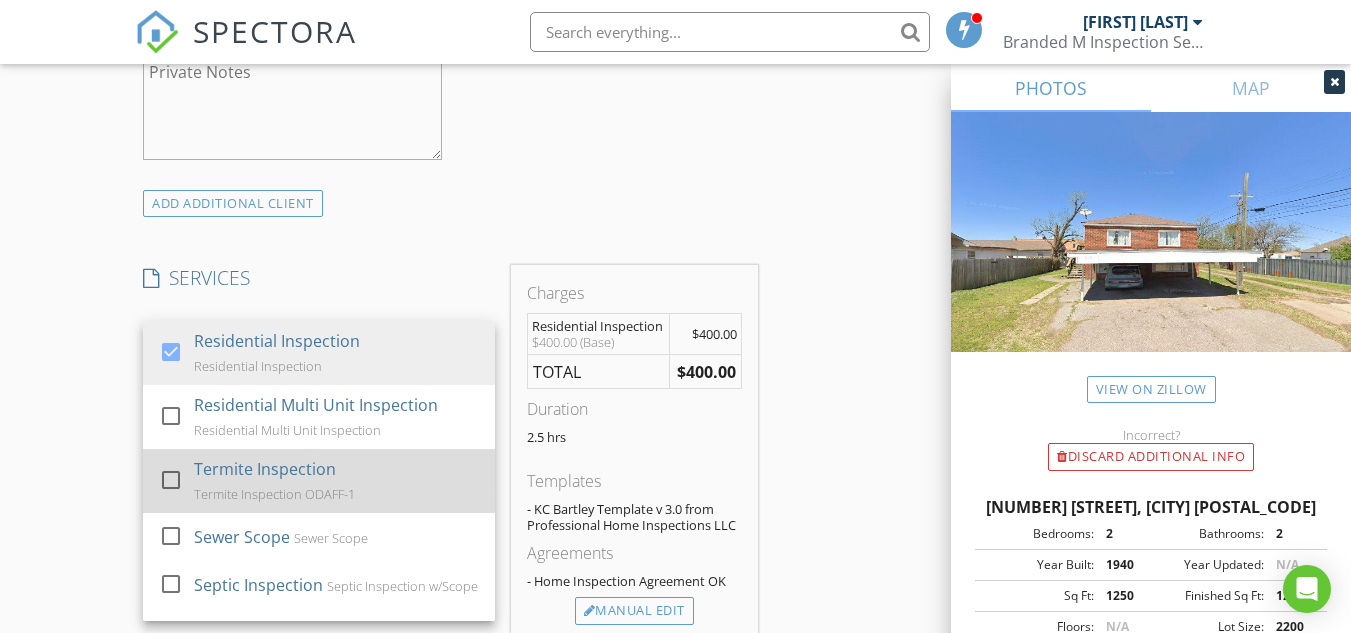 click on "Termite Inspection" at bounding box center [265, 469] 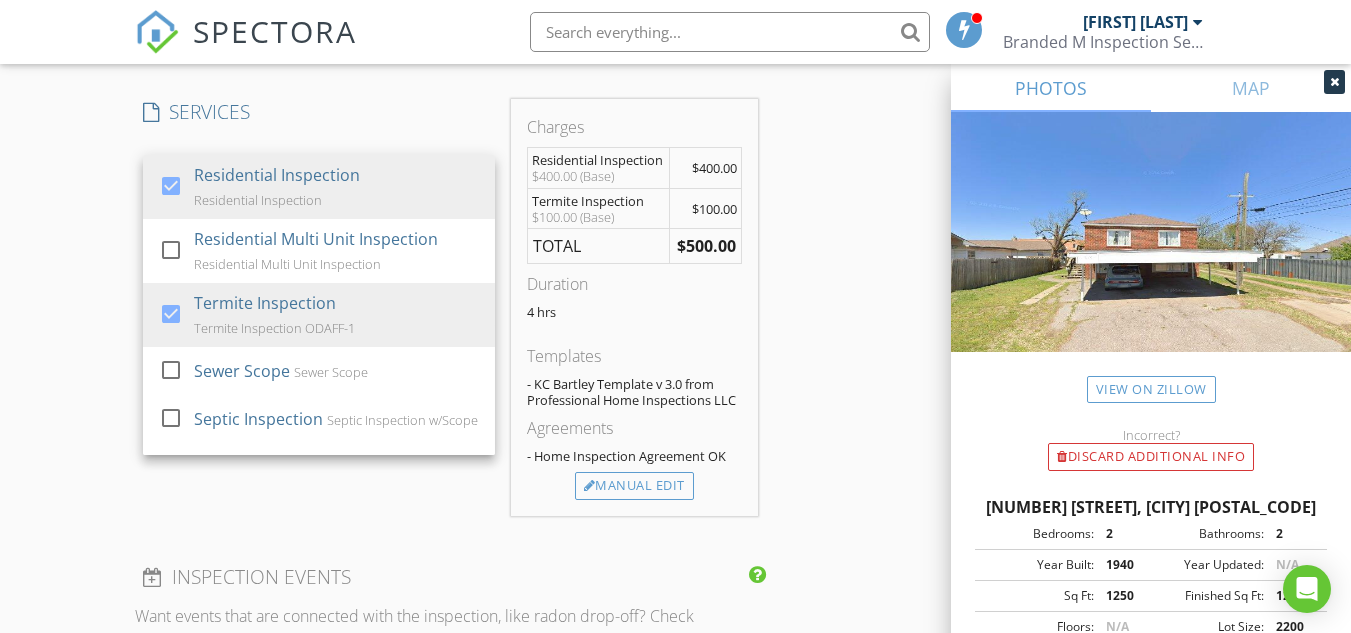 scroll, scrollTop: 1619, scrollLeft: 0, axis: vertical 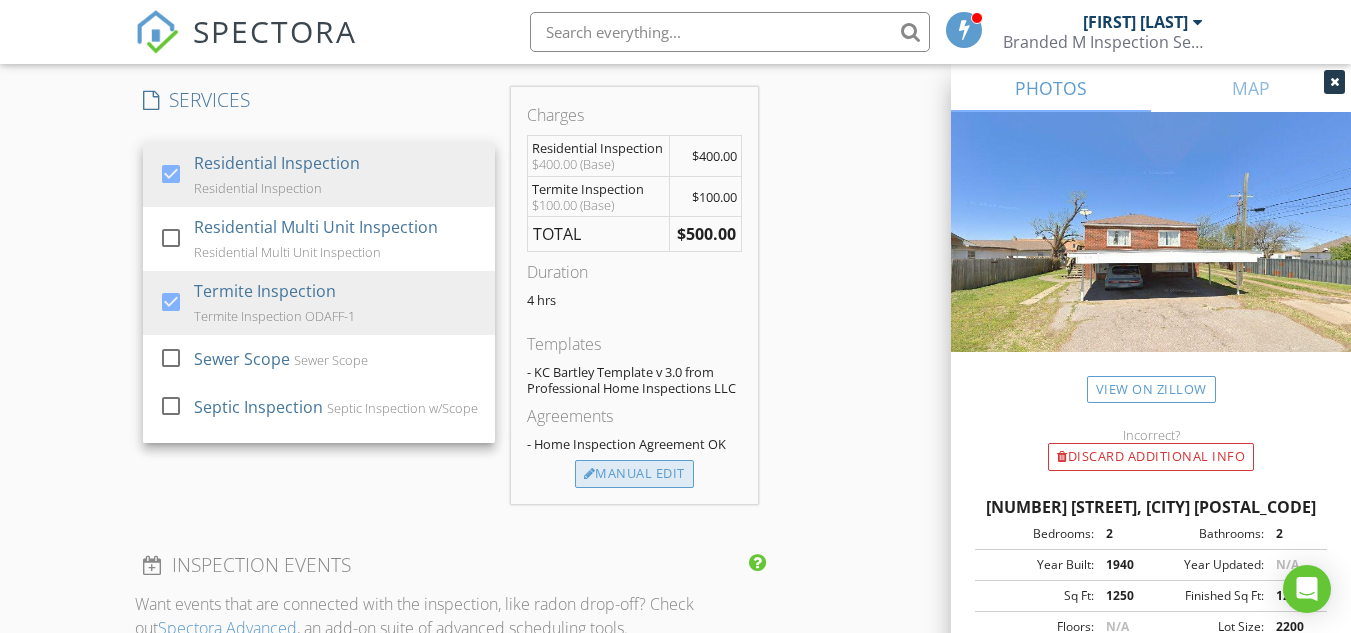 click on "Manual Edit" at bounding box center (634, 474) 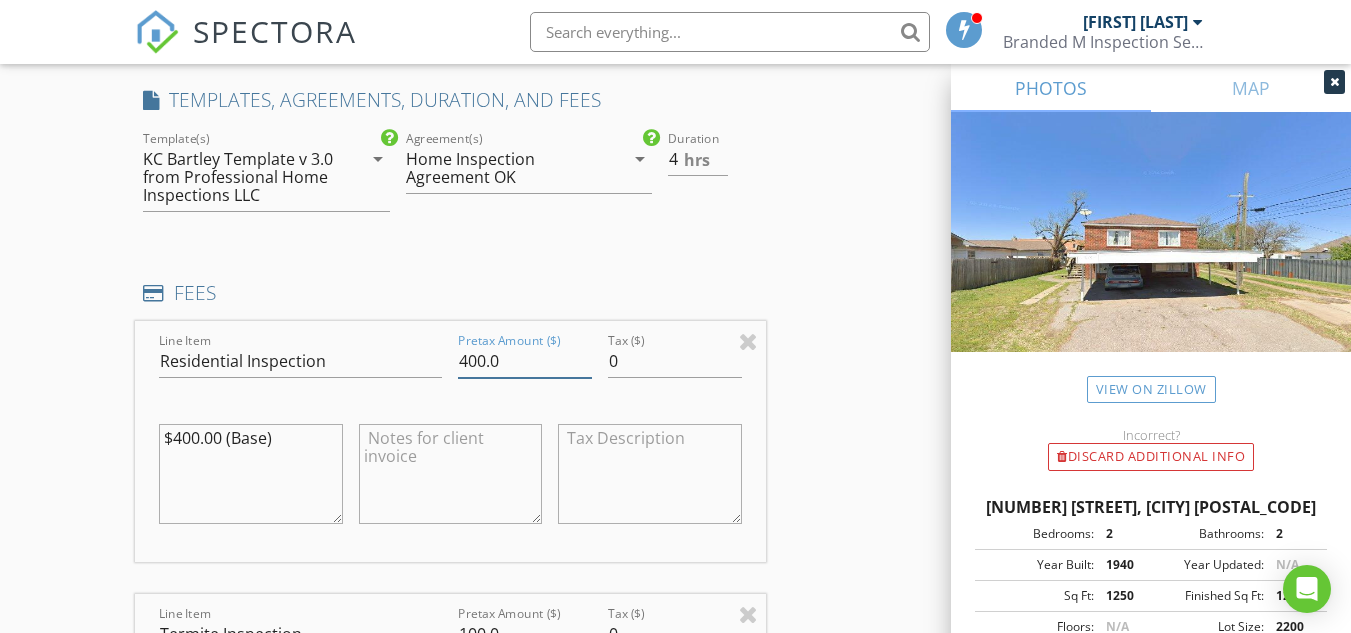 click on "400.0" at bounding box center [525, 361] 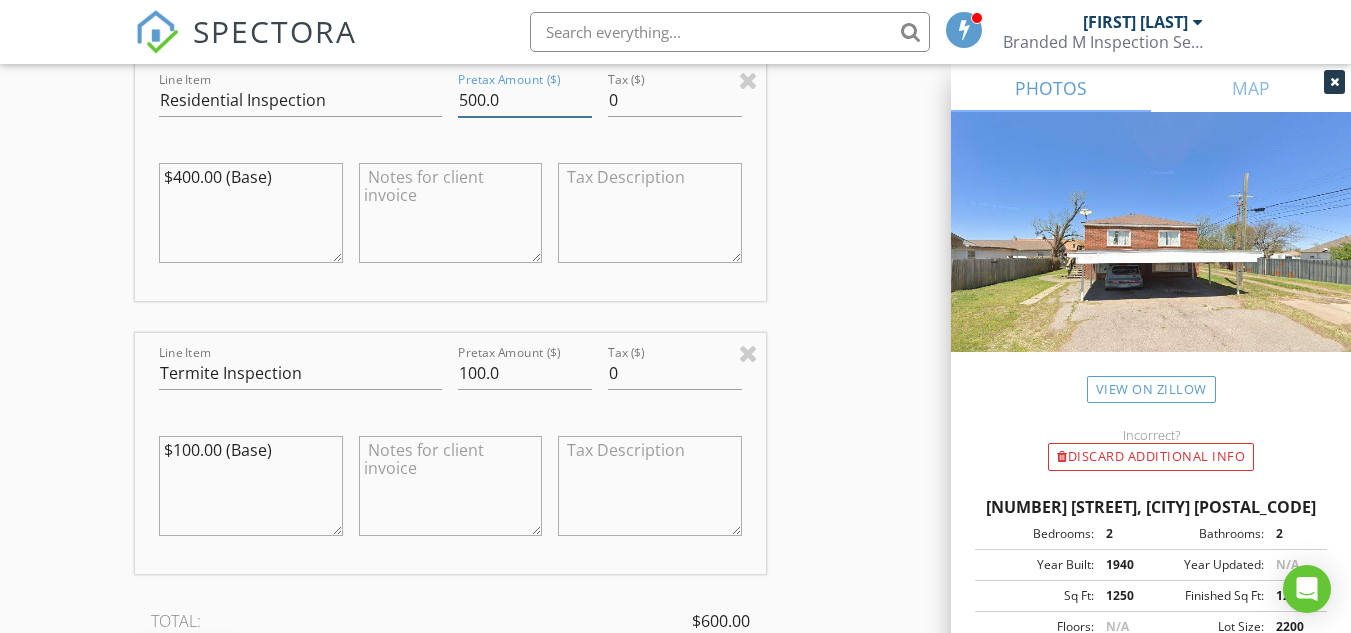 scroll, scrollTop: 1914, scrollLeft: 0, axis: vertical 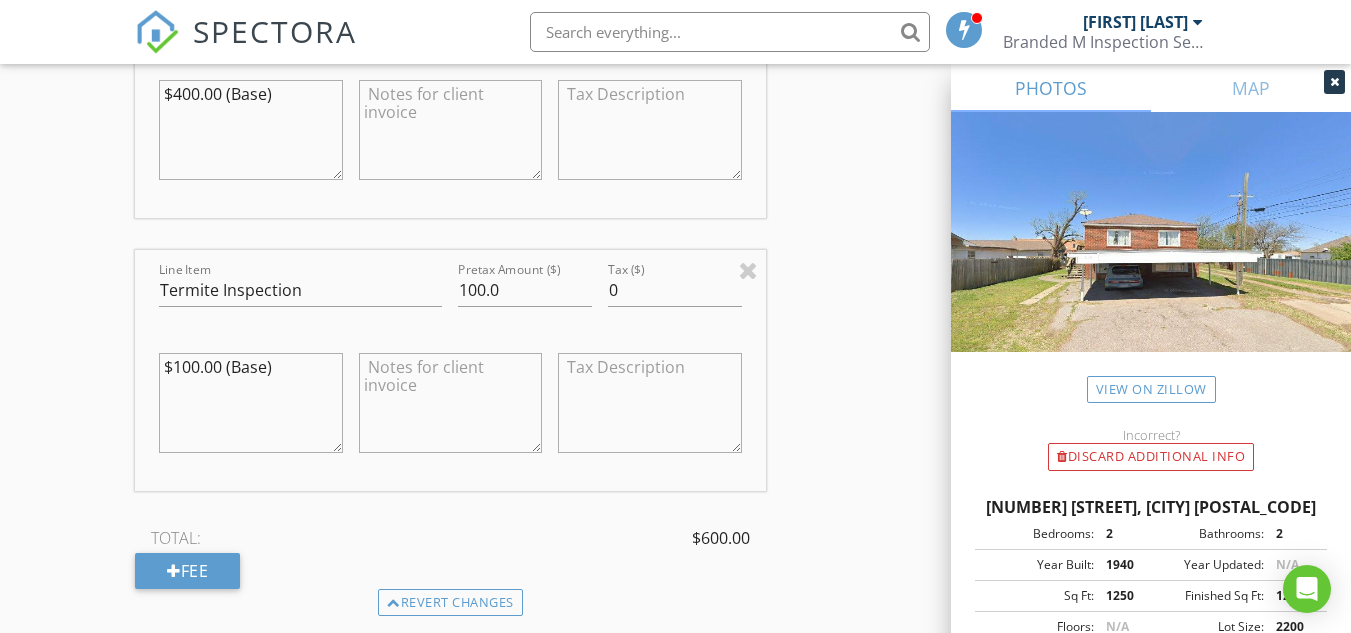 type on "500.0" 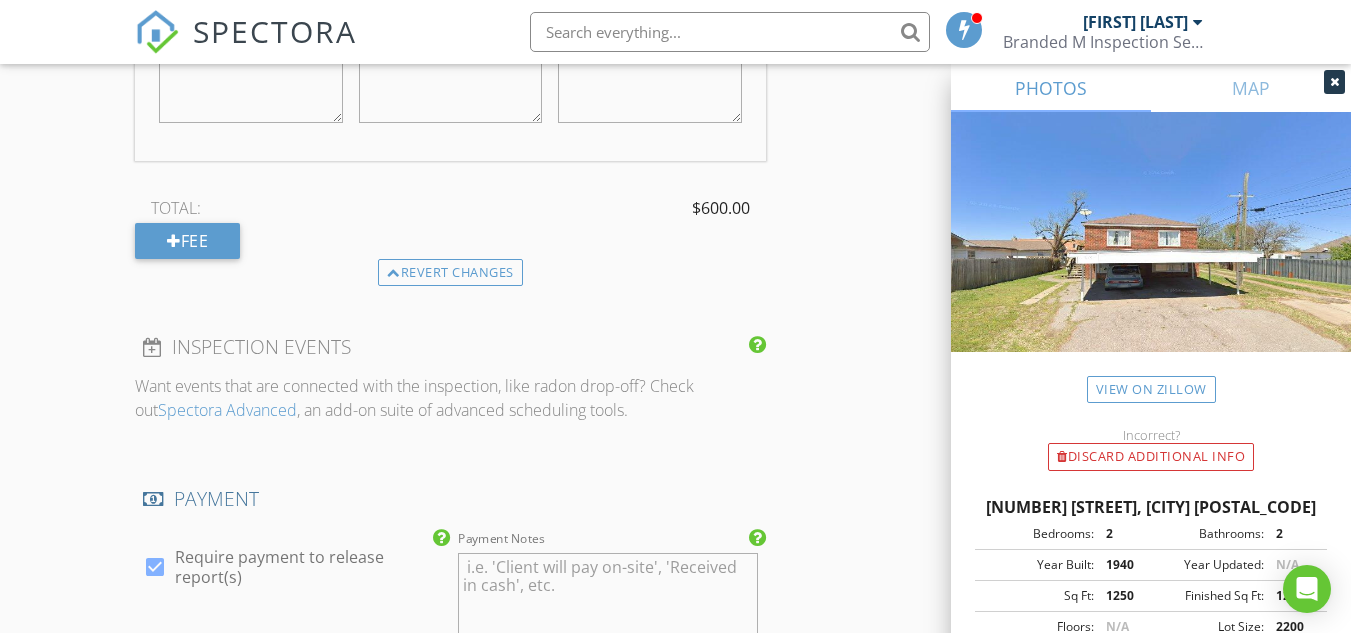 scroll, scrollTop: 2485, scrollLeft: 0, axis: vertical 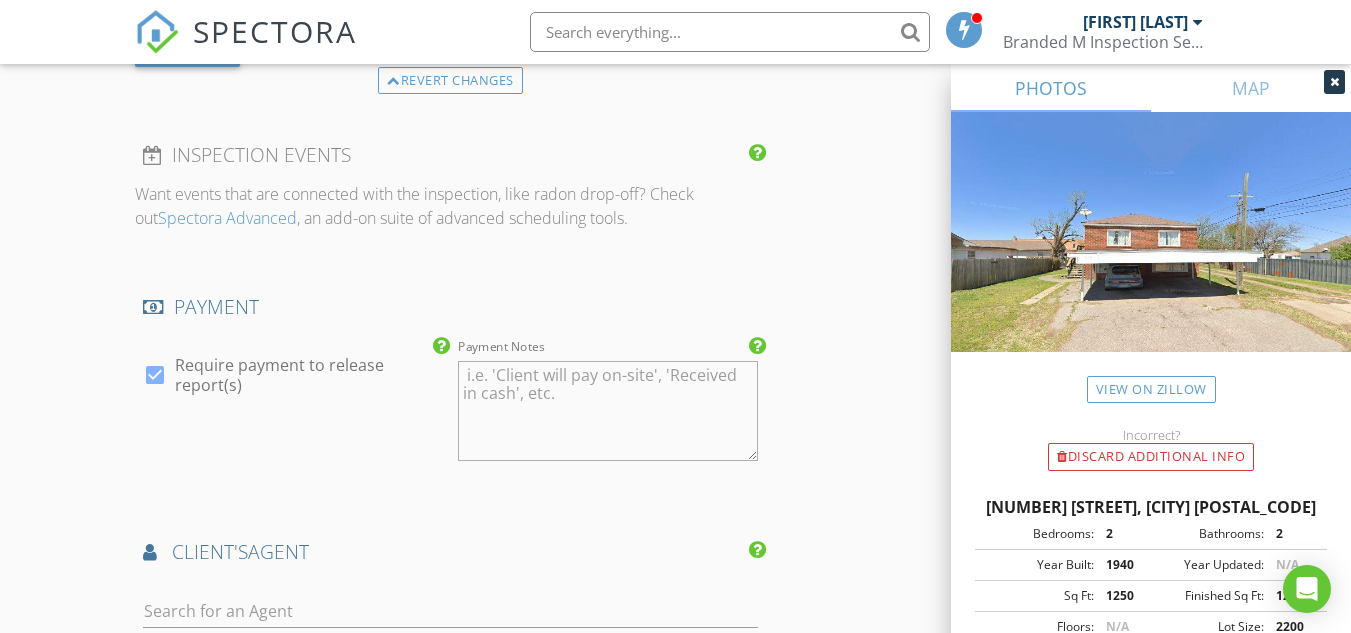 type on "Duplex add-on" 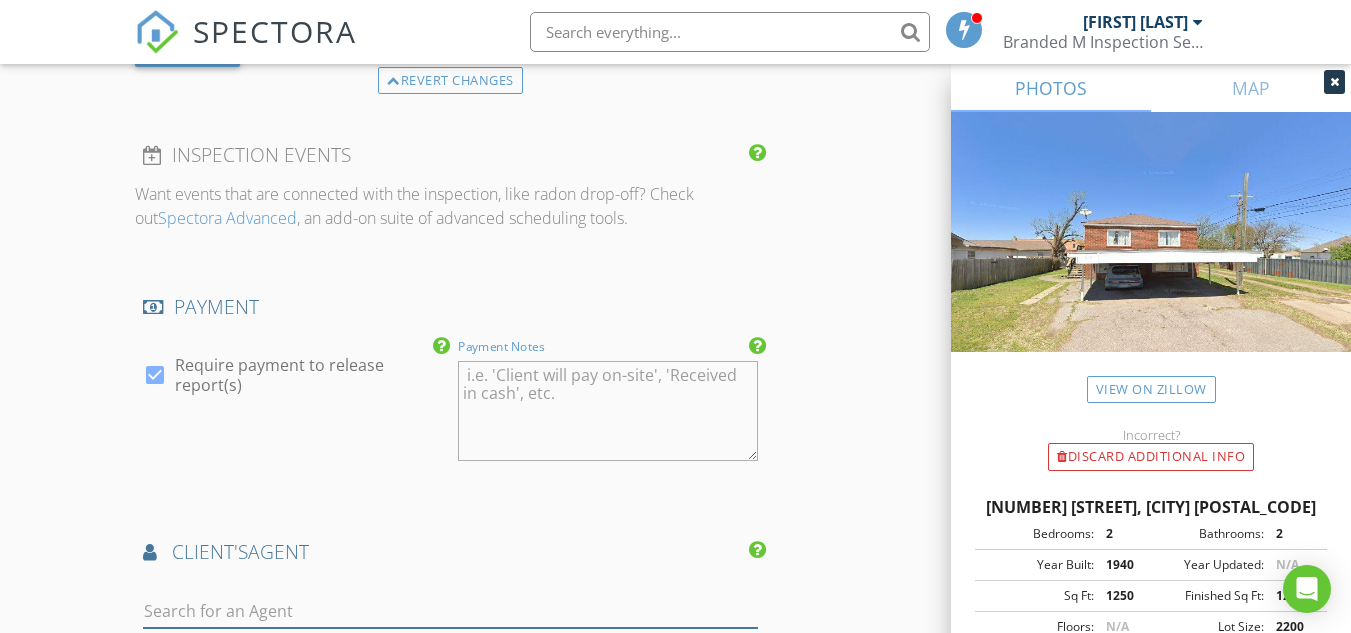 scroll, scrollTop: 2498, scrollLeft: 0, axis: vertical 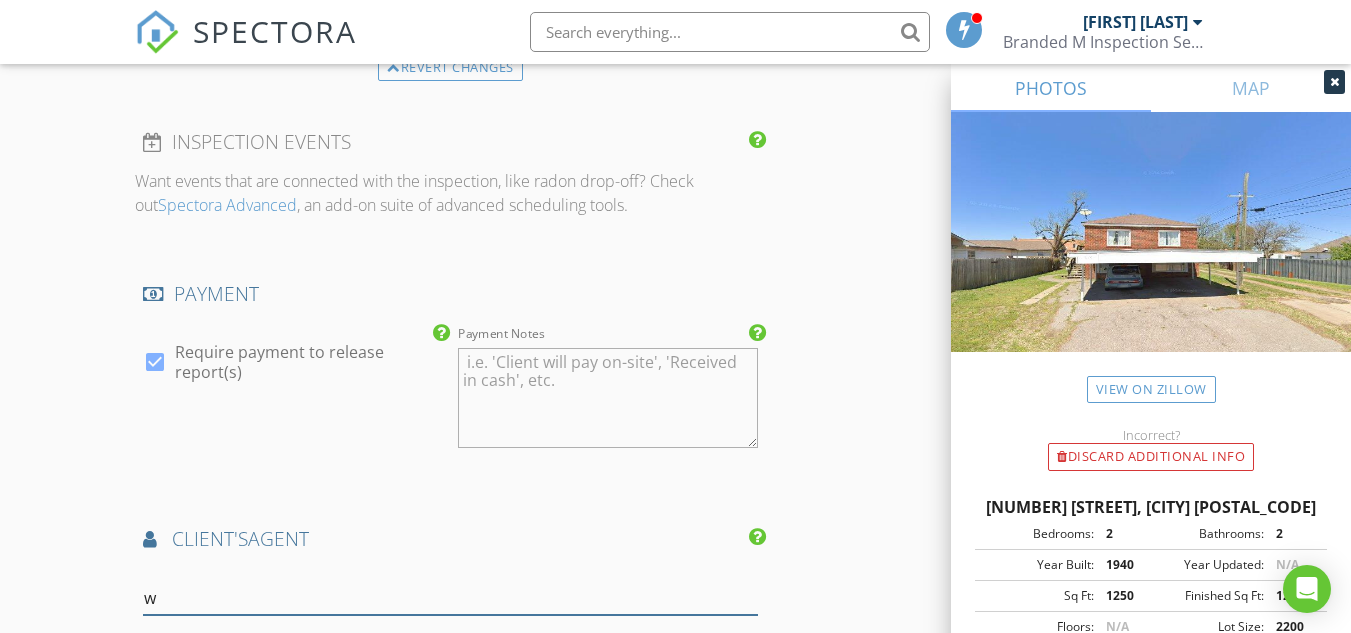 type on "w" 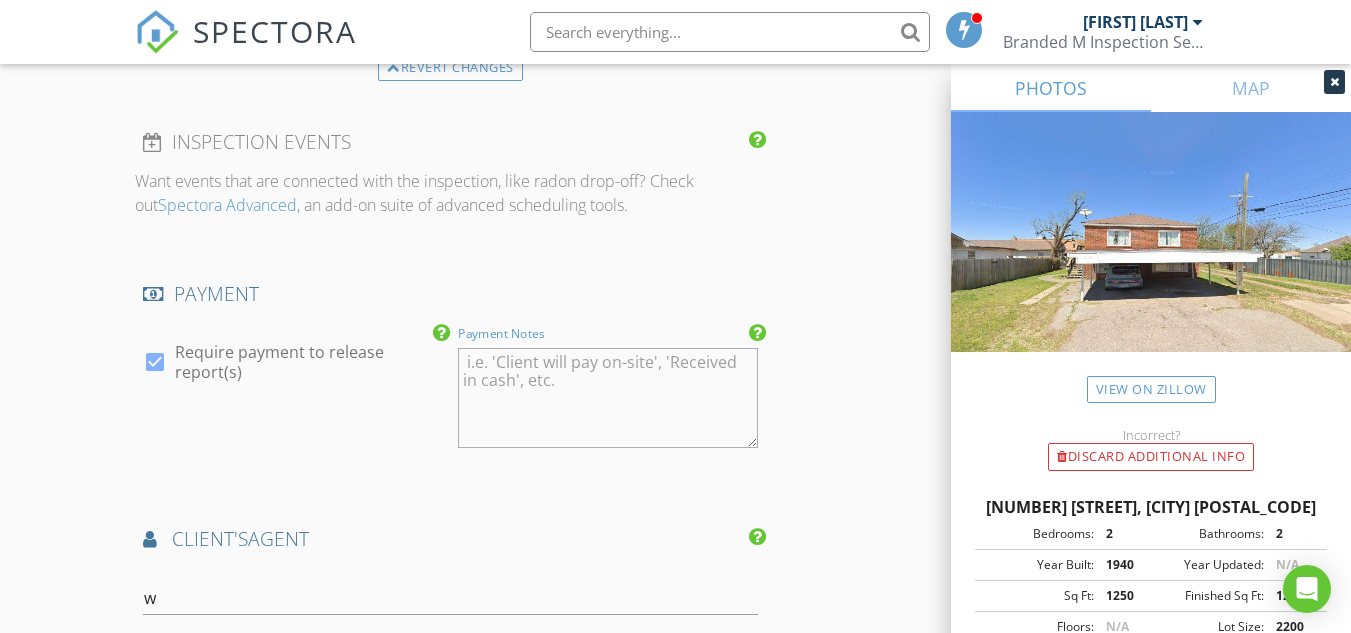click on "Payment Notes" at bounding box center (607, 398) 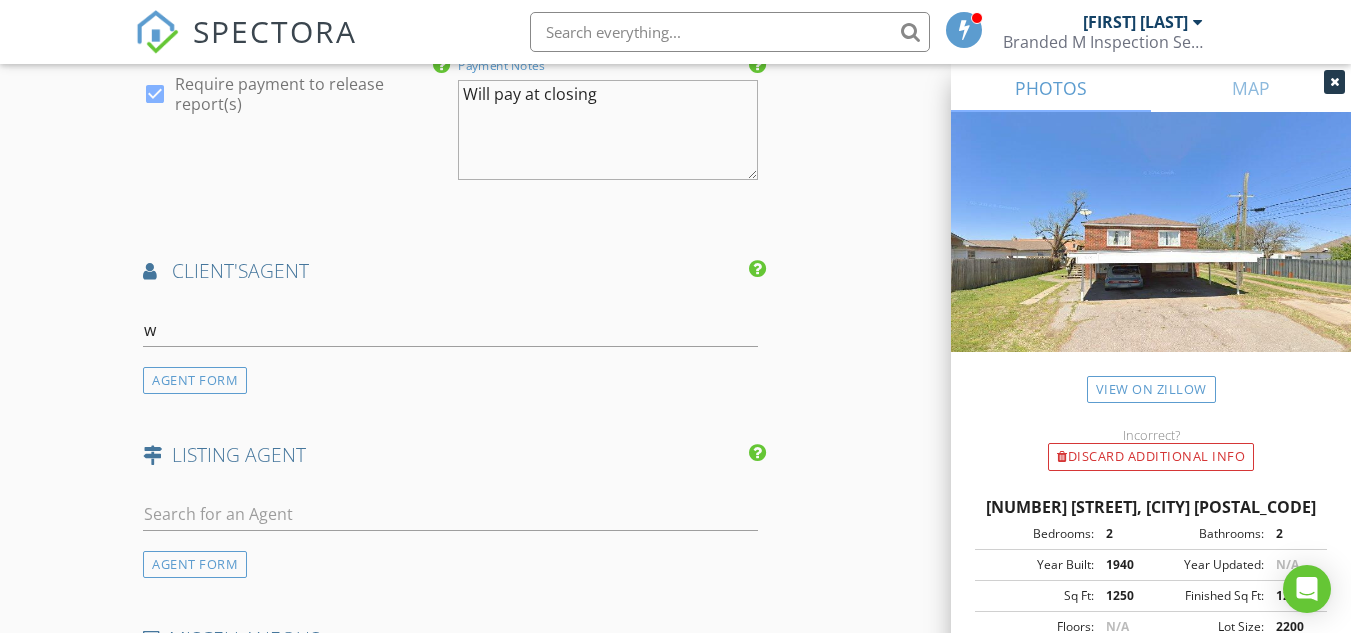 scroll, scrollTop: 2911, scrollLeft: 0, axis: vertical 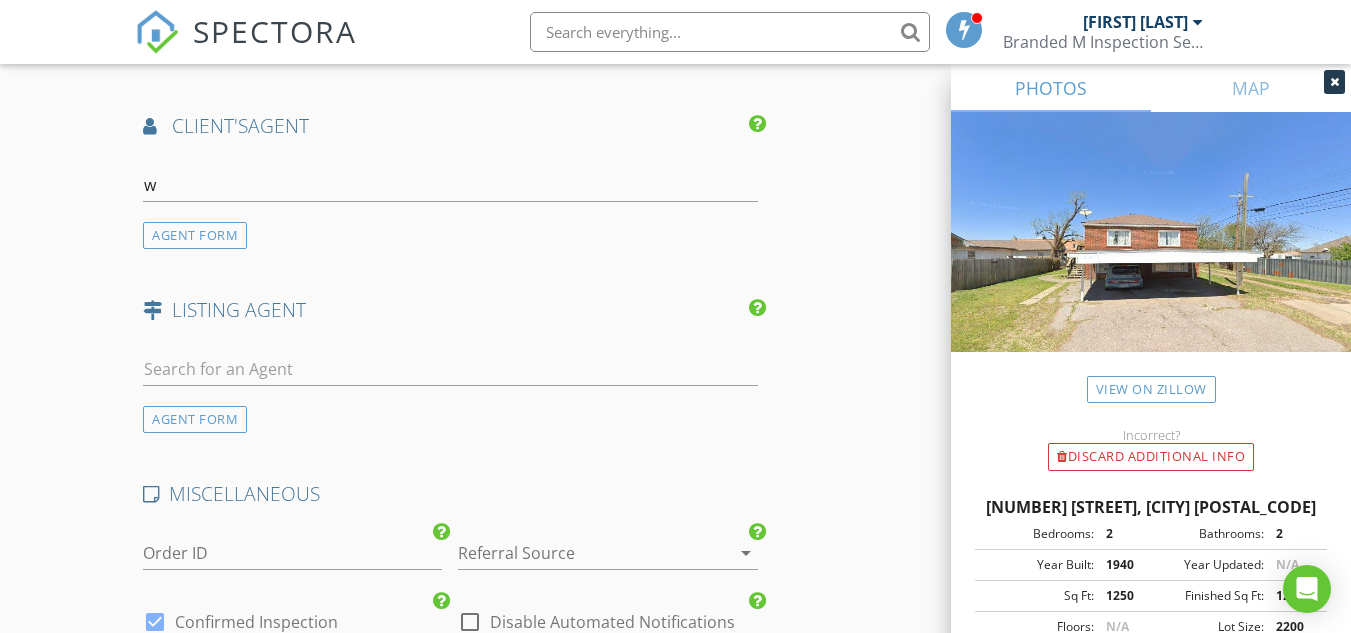 type on "Will pay at closing" 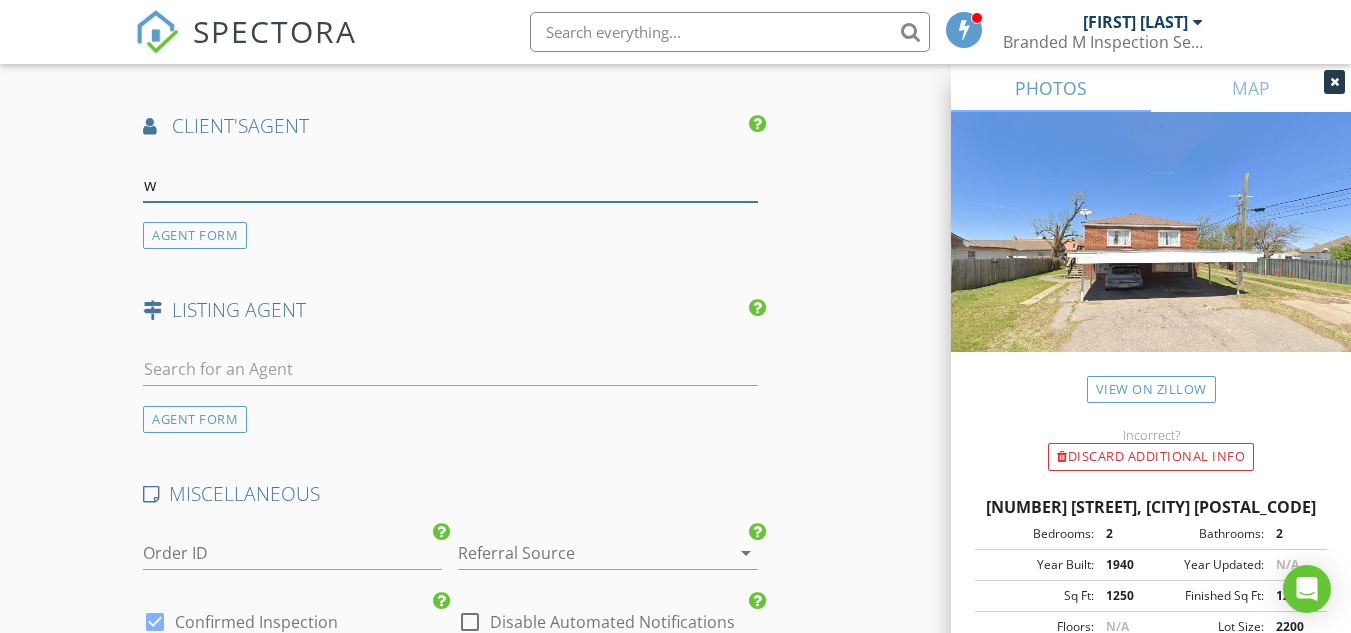 click on "w" at bounding box center [450, 185] 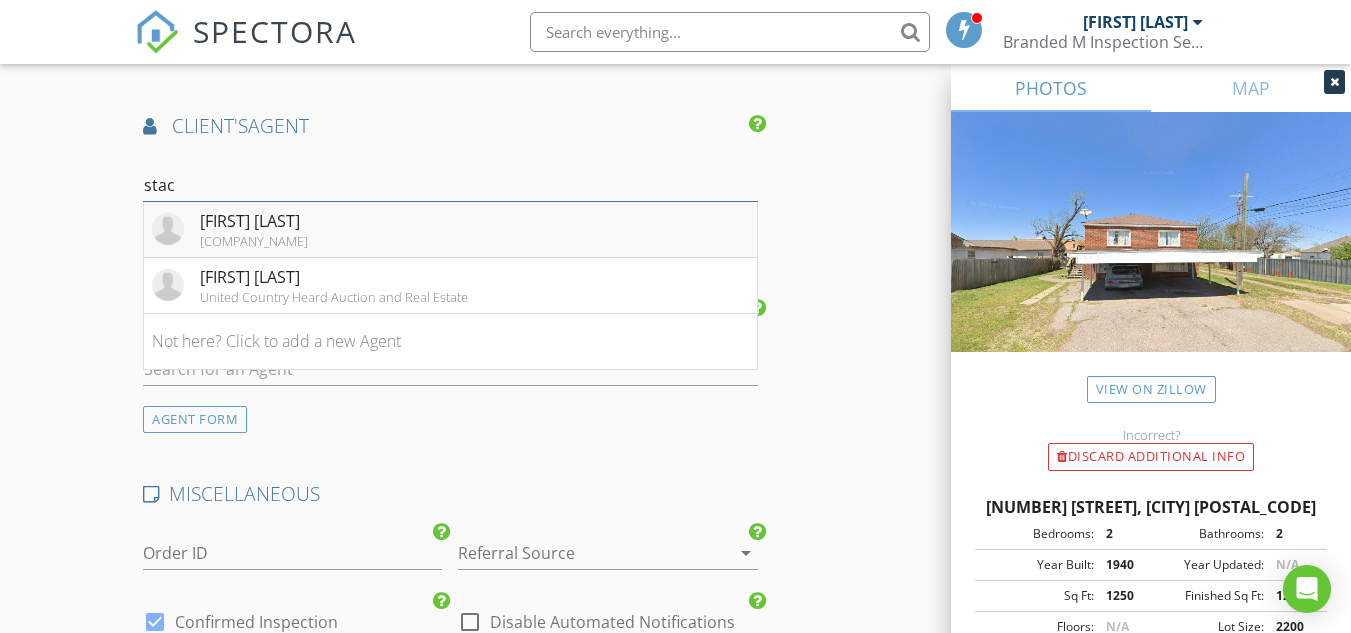type on "stac" 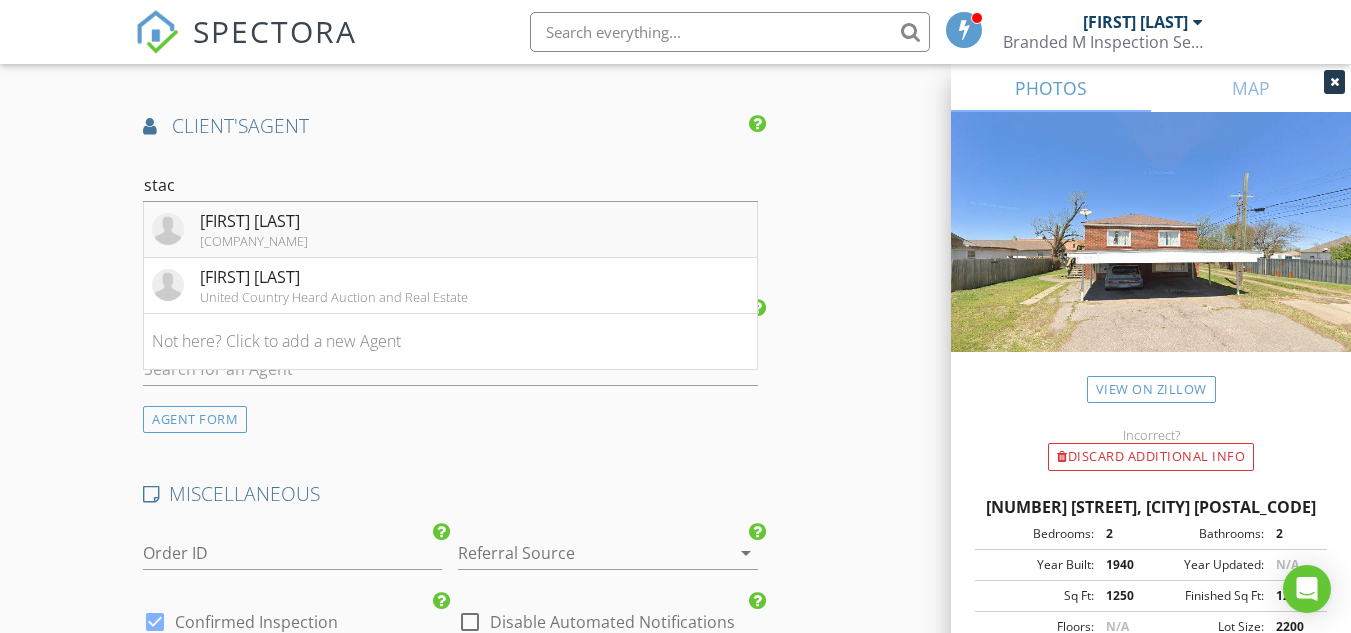 click on "[FIRST] [LAST]" at bounding box center [254, 221] 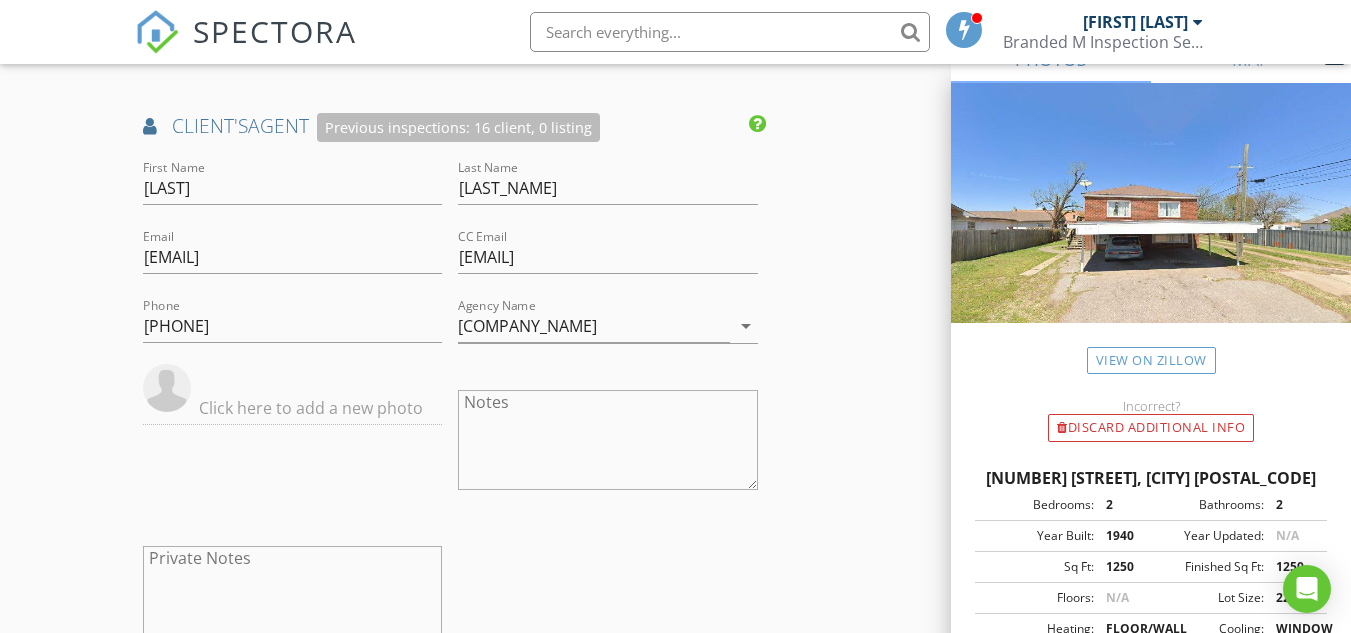 scroll, scrollTop: 0, scrollLeft: 0, axis: both 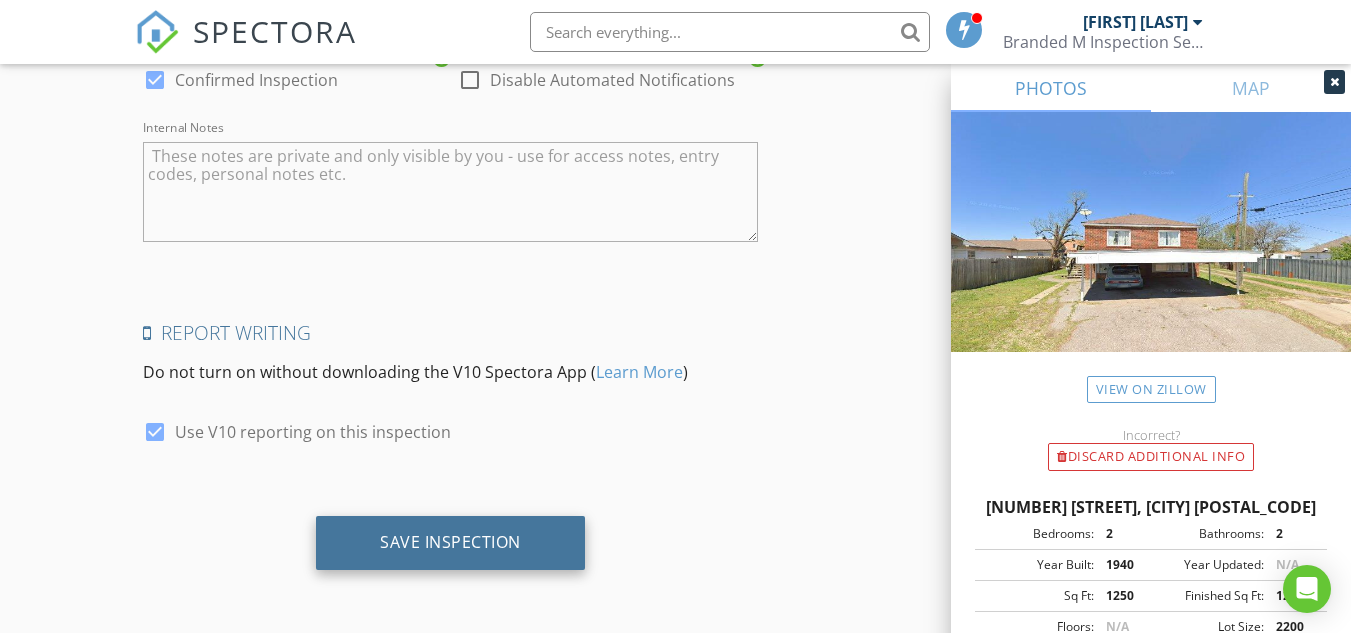 click on "Save Inspection" at bounding box center [450, 543] 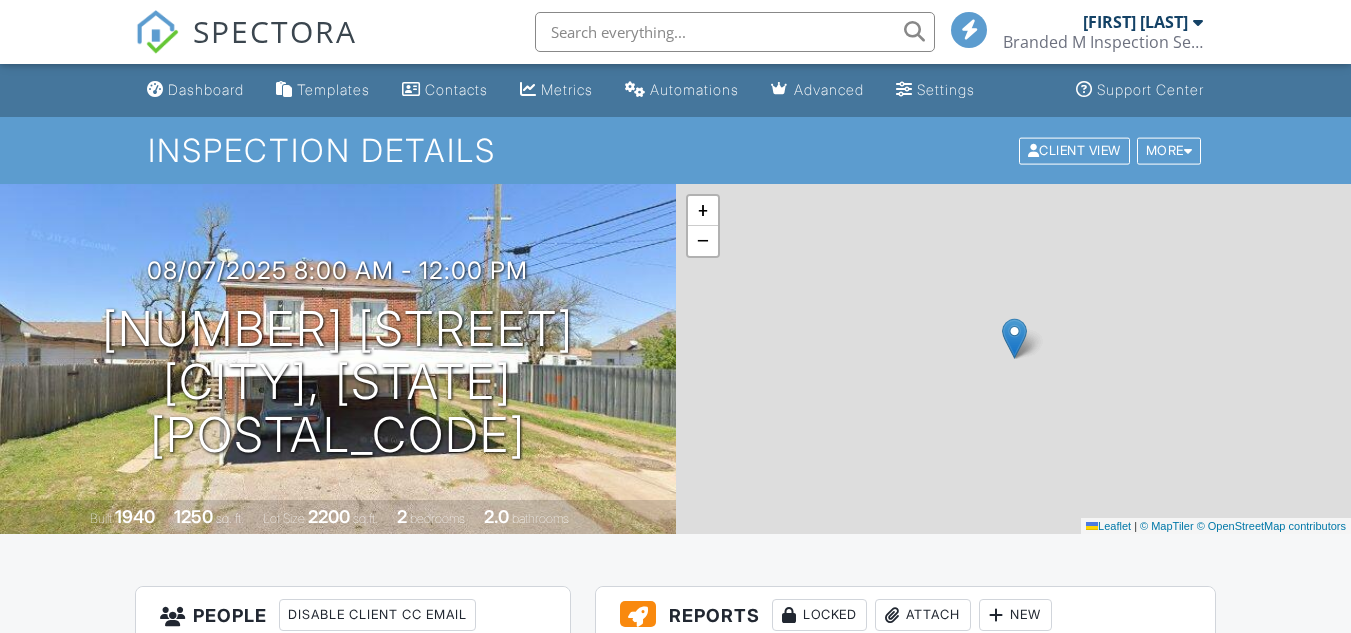 scroll, scrollTop: 0, scrollLeft: 0, axis: both 